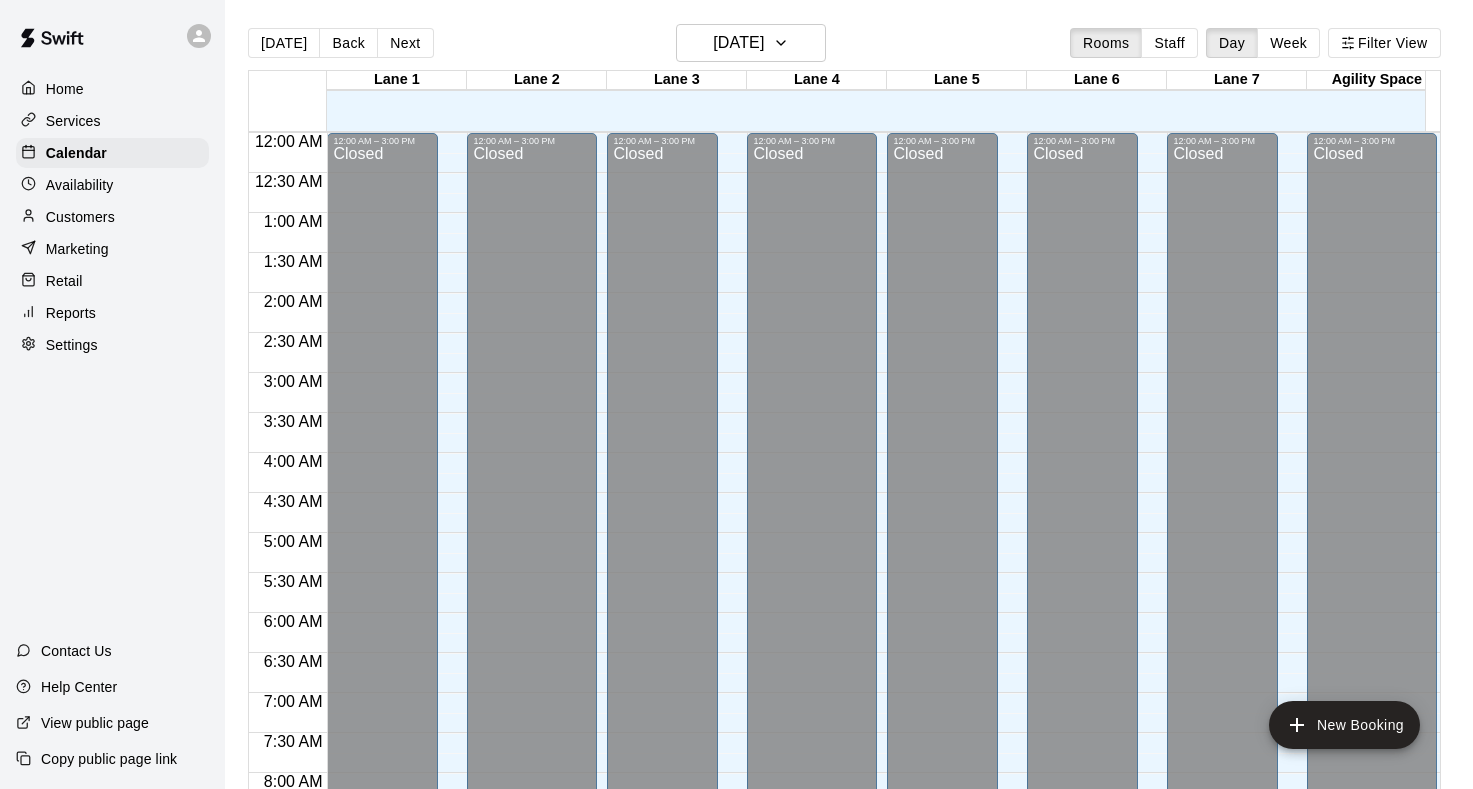scroll, scrollTop: 0, scrollLeft: 0, axis: both 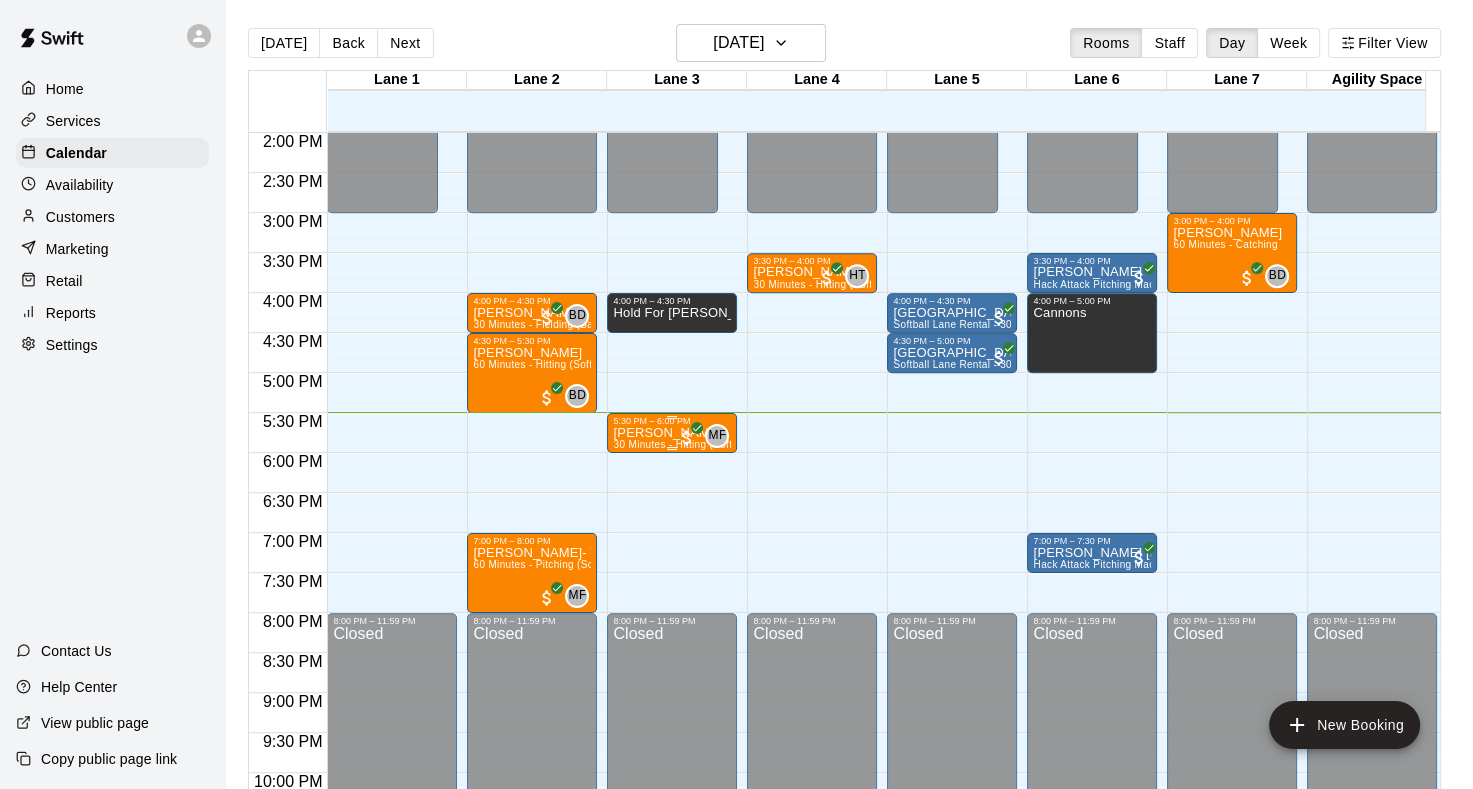 click on "[PERSON_NAME]" at bounding box center [672, 433] 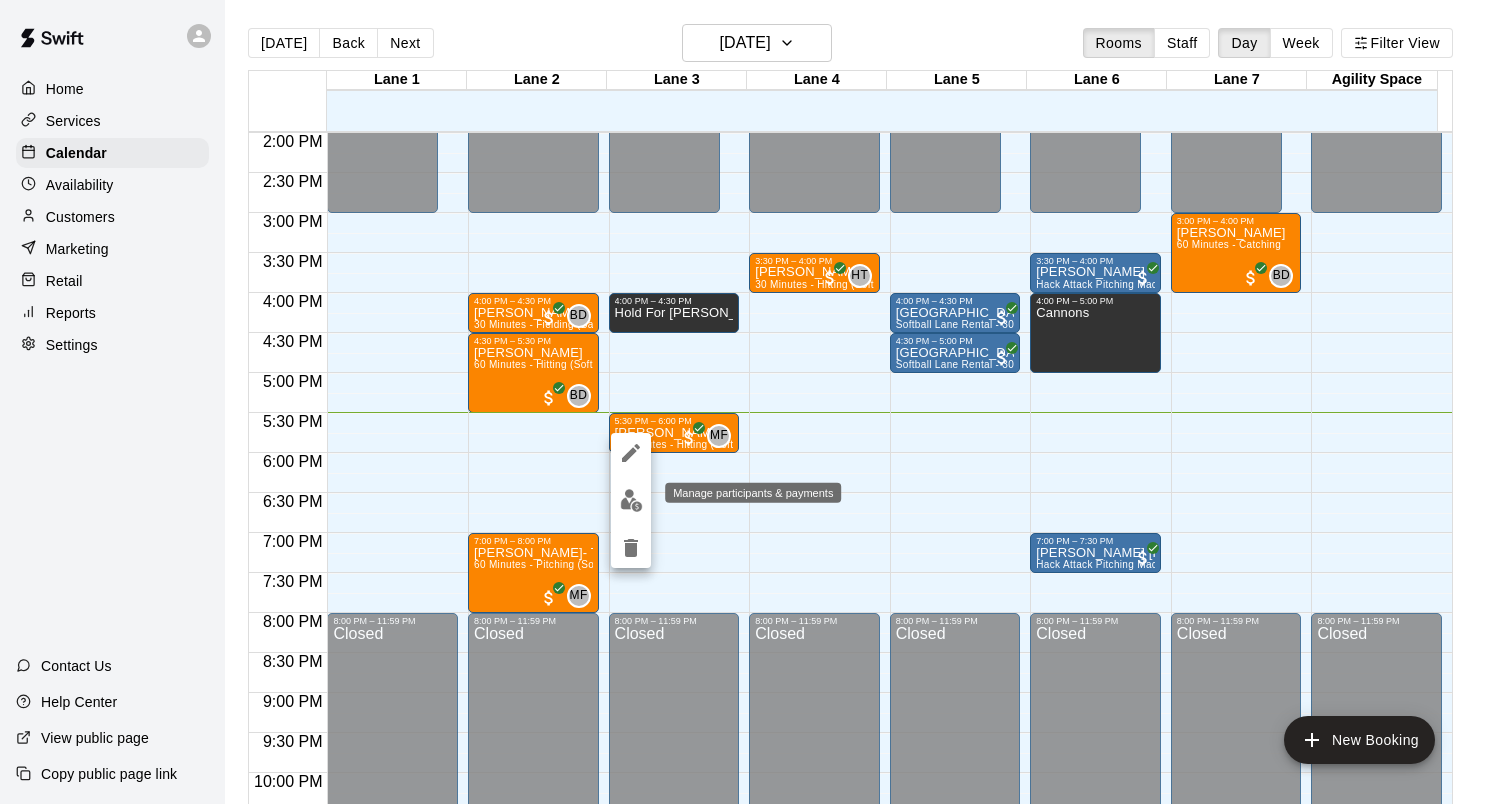 click at bounding box center (631, 500) 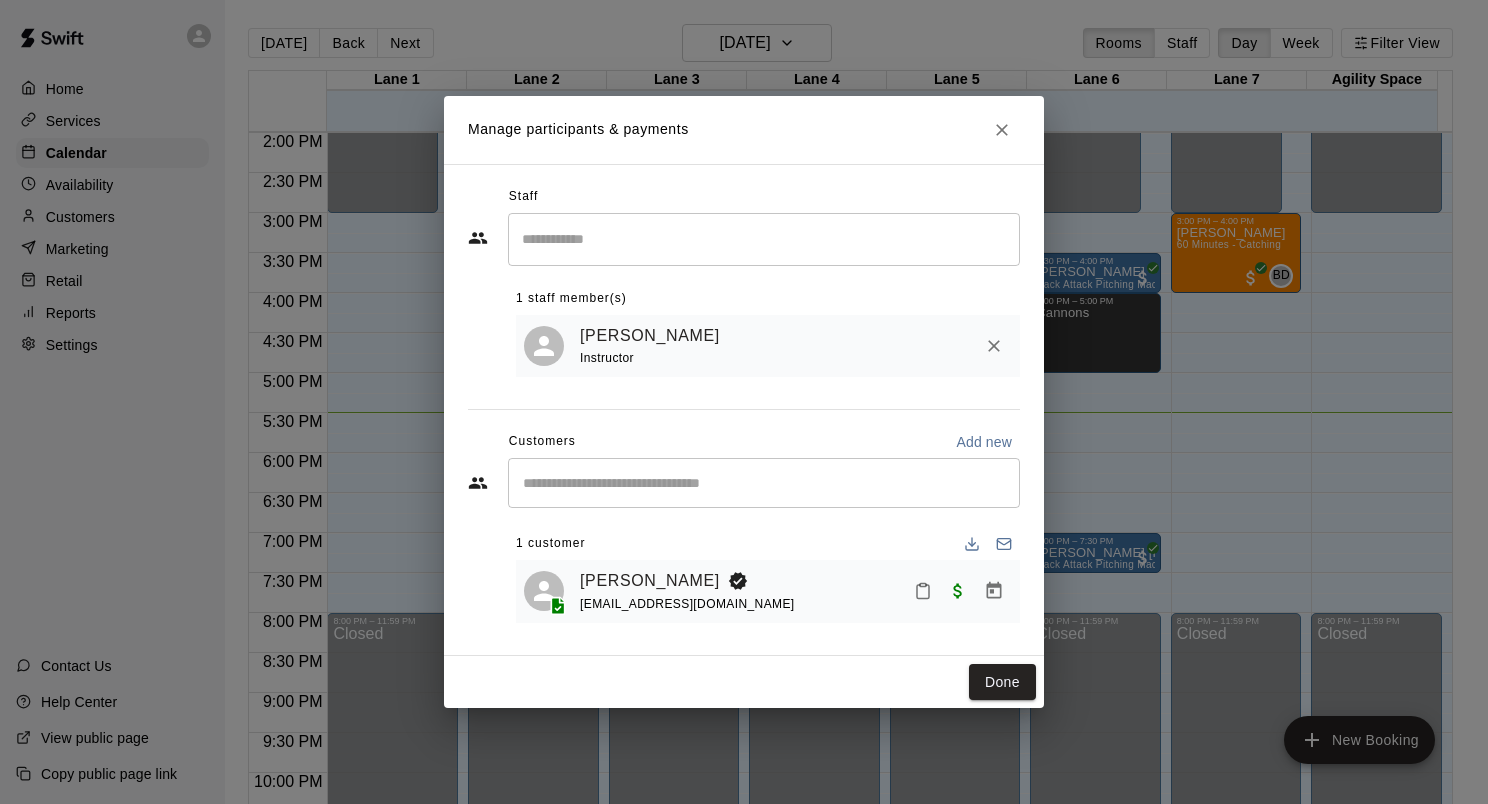 click 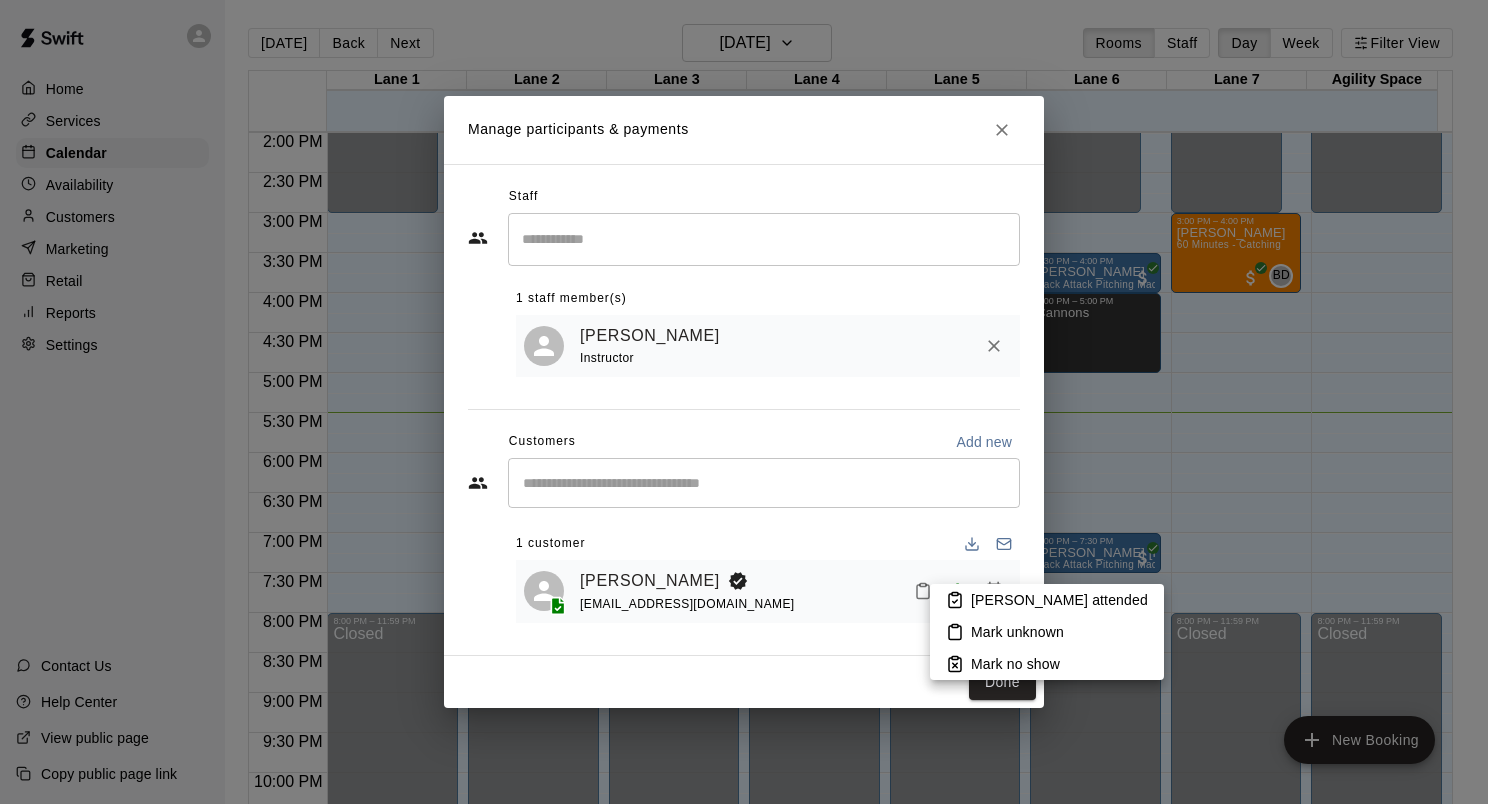 click on "[PERSON_NAME] attended" at bounding box center (1059, 600) 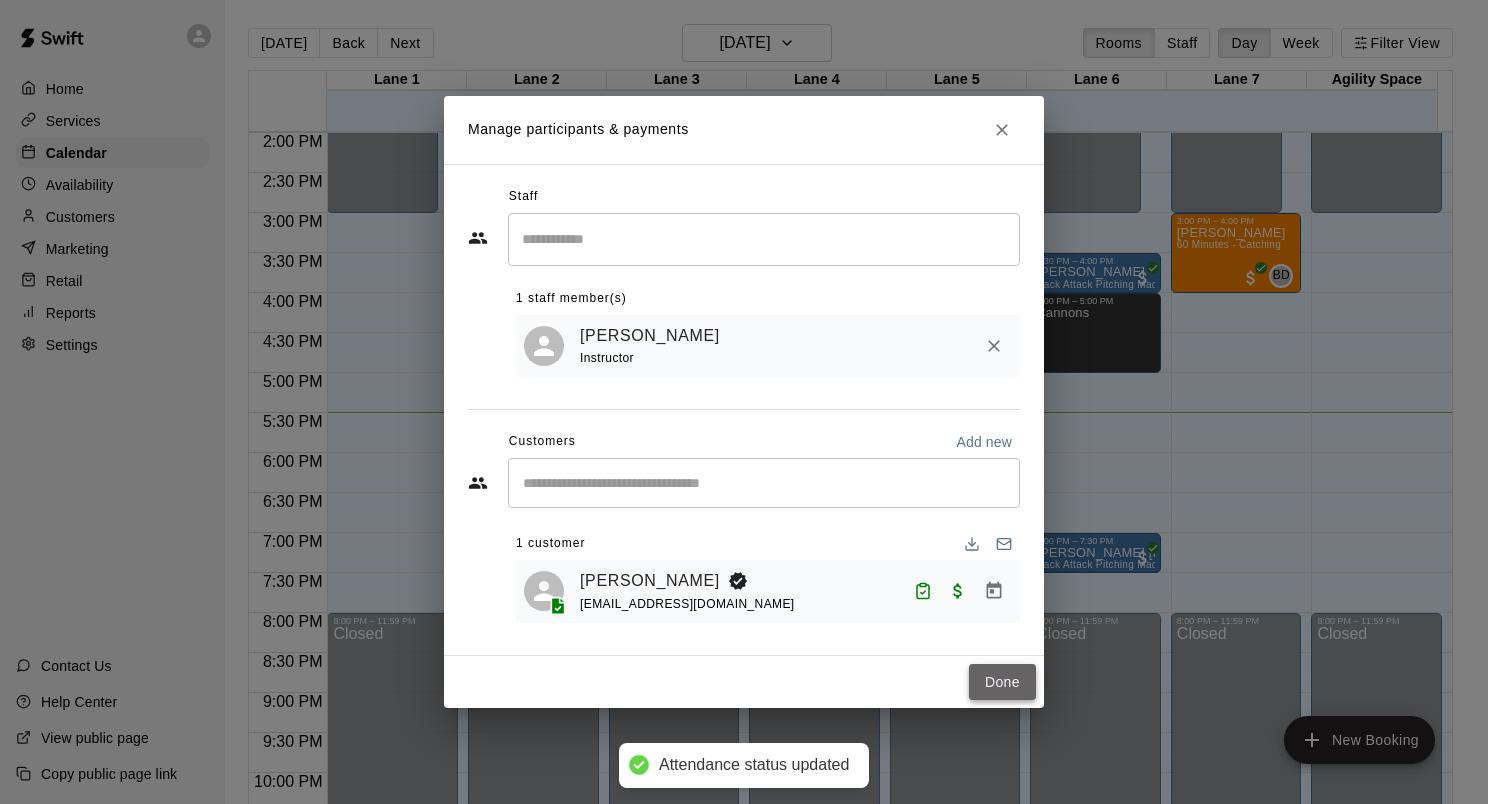 click on "Done" at bounding box center (1002, 682) 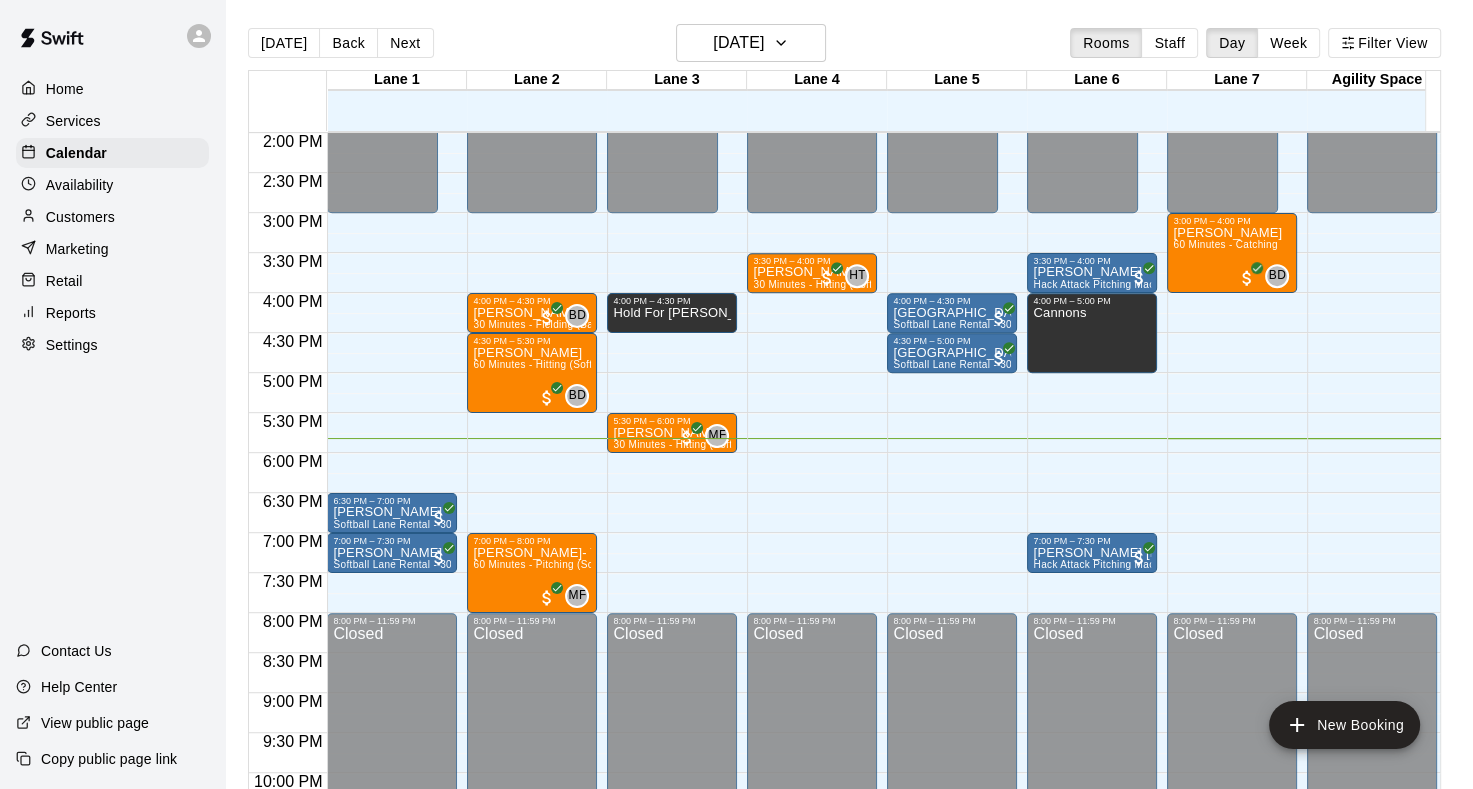 drag, startPoint x: 358, startPoint y: 512, endPoint x: 568, endPoint y: 514, distance: 210.00952 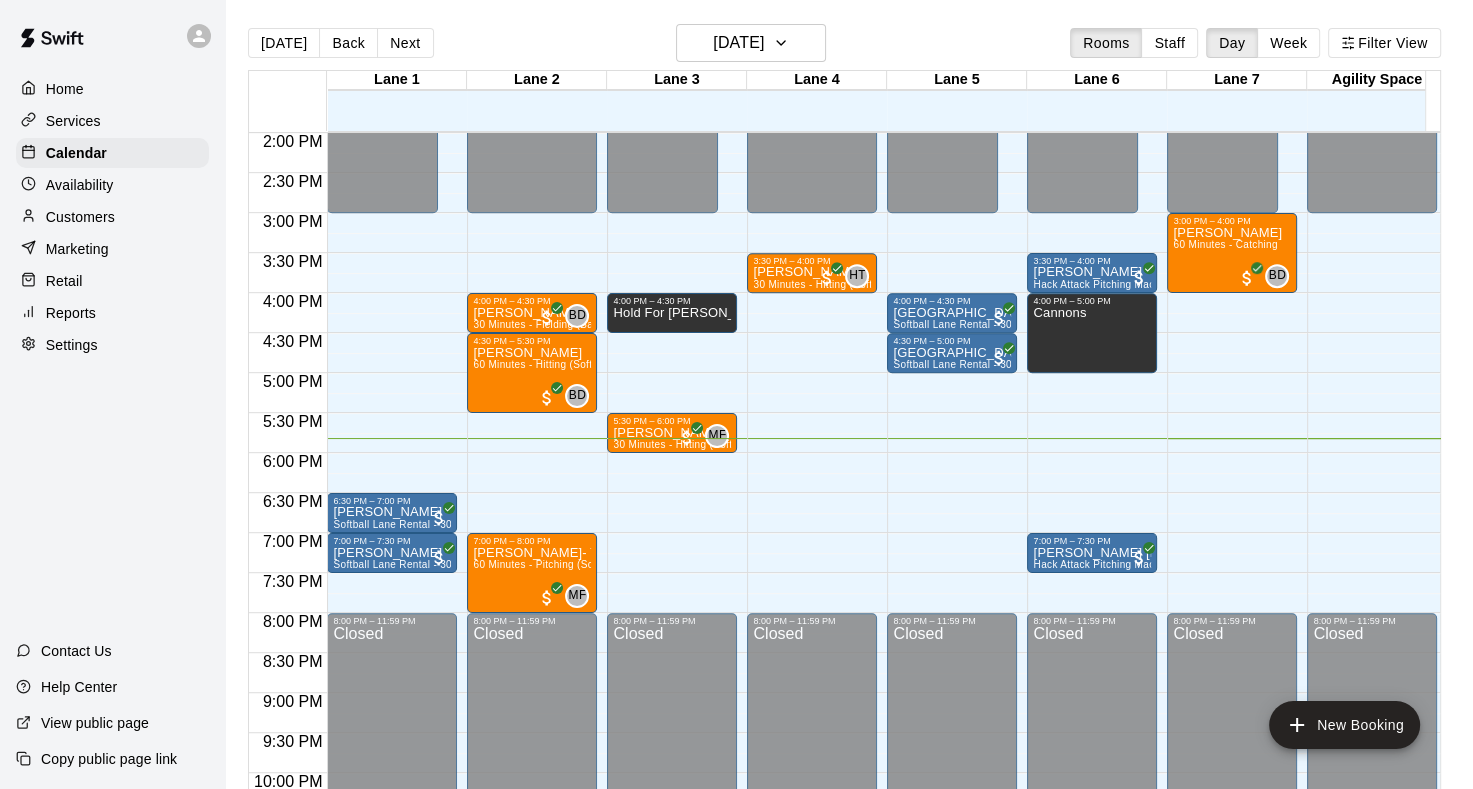 drag, startPoint x: 377, startPoint y: 511, endPoint x: 496, endPoint y: 496, distance: 119.94165 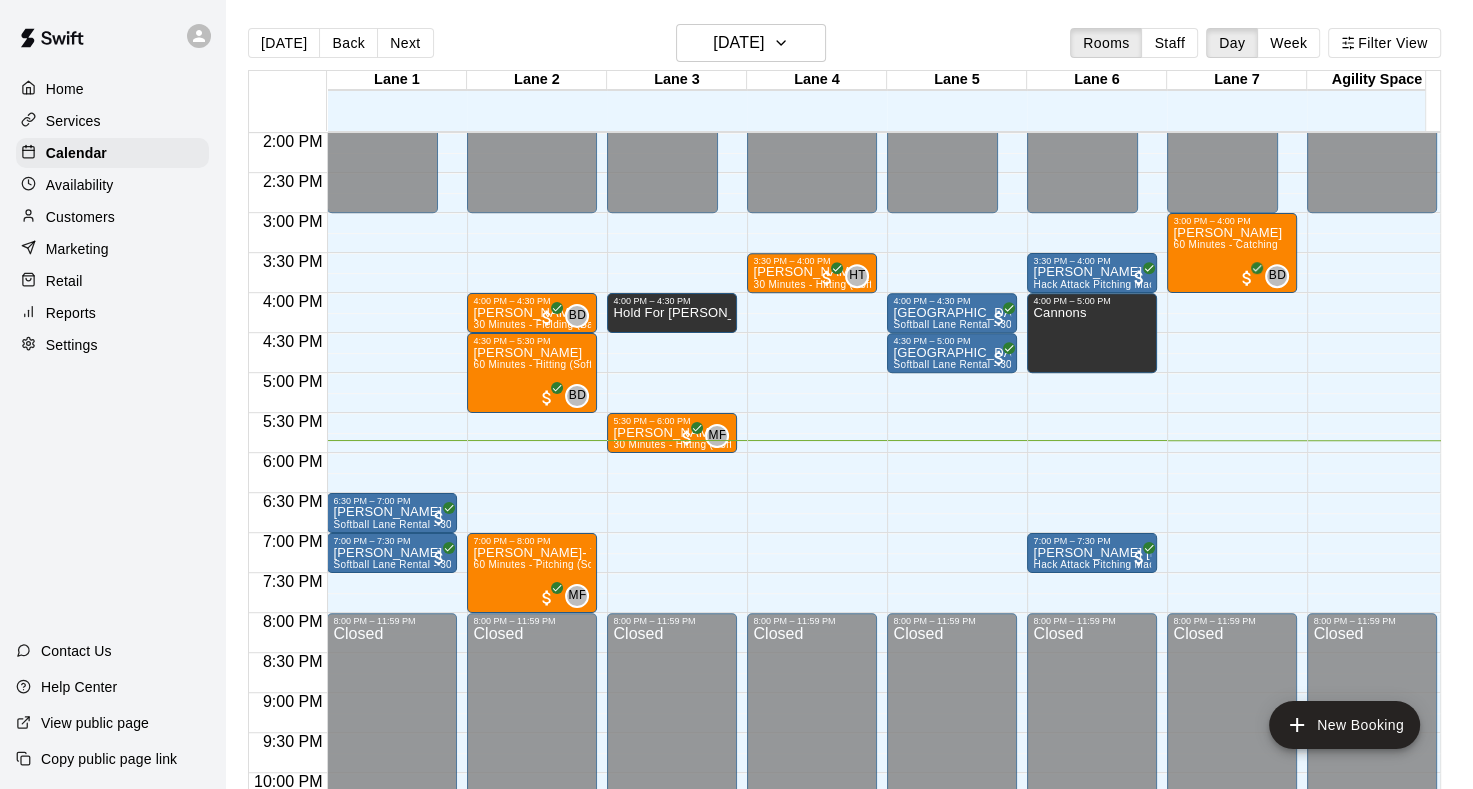 drag, startPoint x: 385, startPoint y: 504, endPoint x: 449, endPoint y: 491, distance: 65.30697 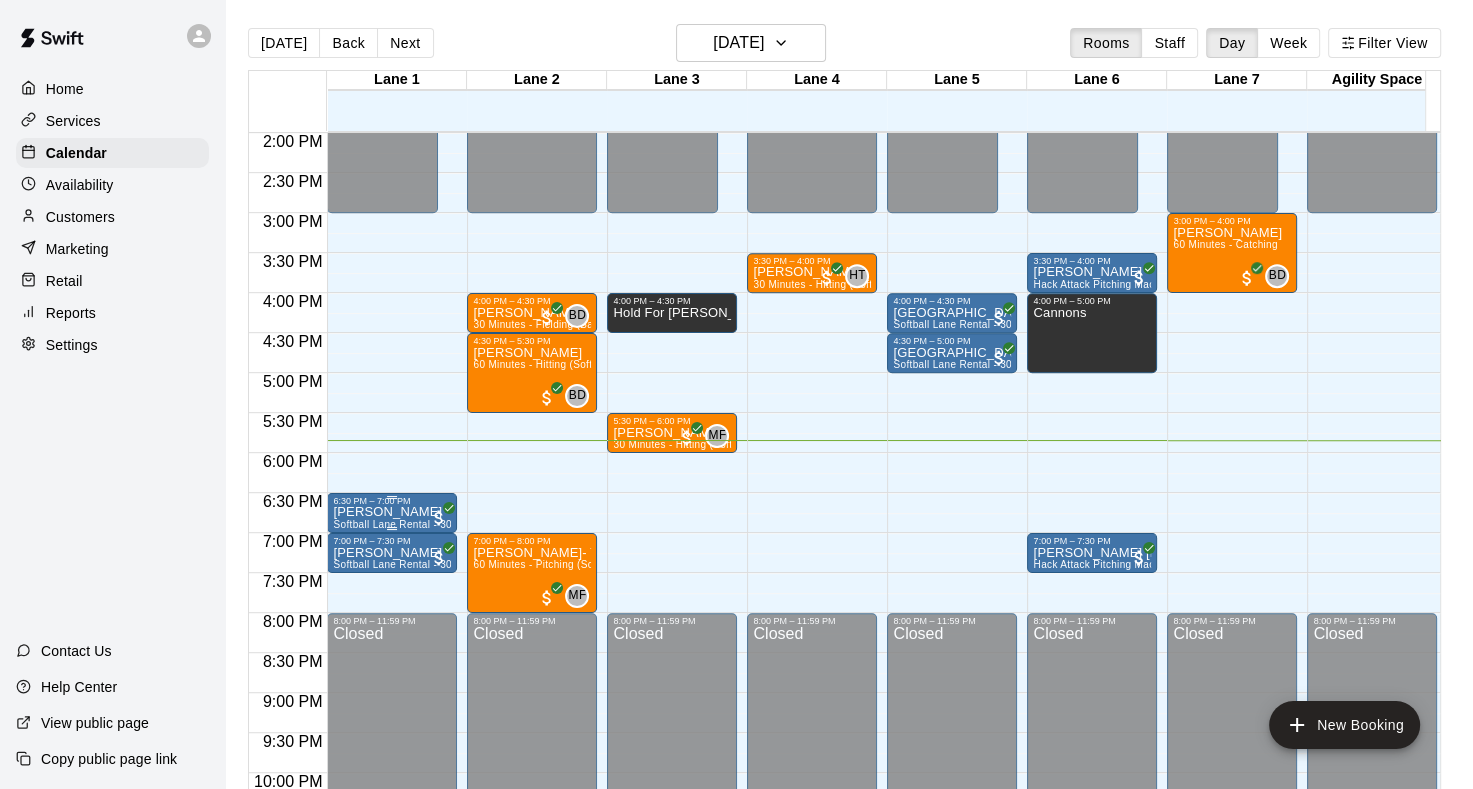 click on "[PERSON_NAME] Softball Lane Rental - 30 Minutes" at bounding box center [392, 900] 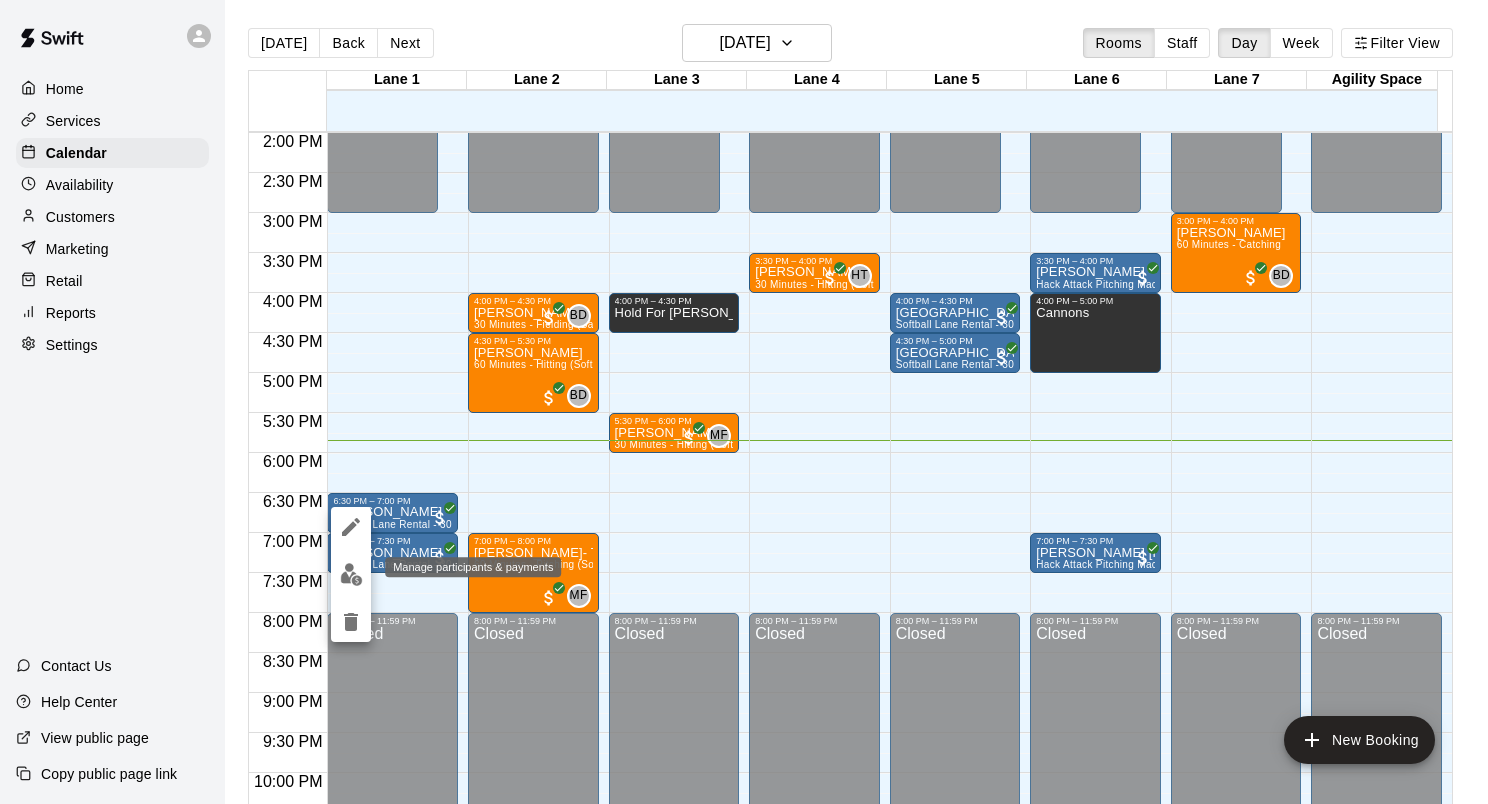 click at bounding box center (351, 574) 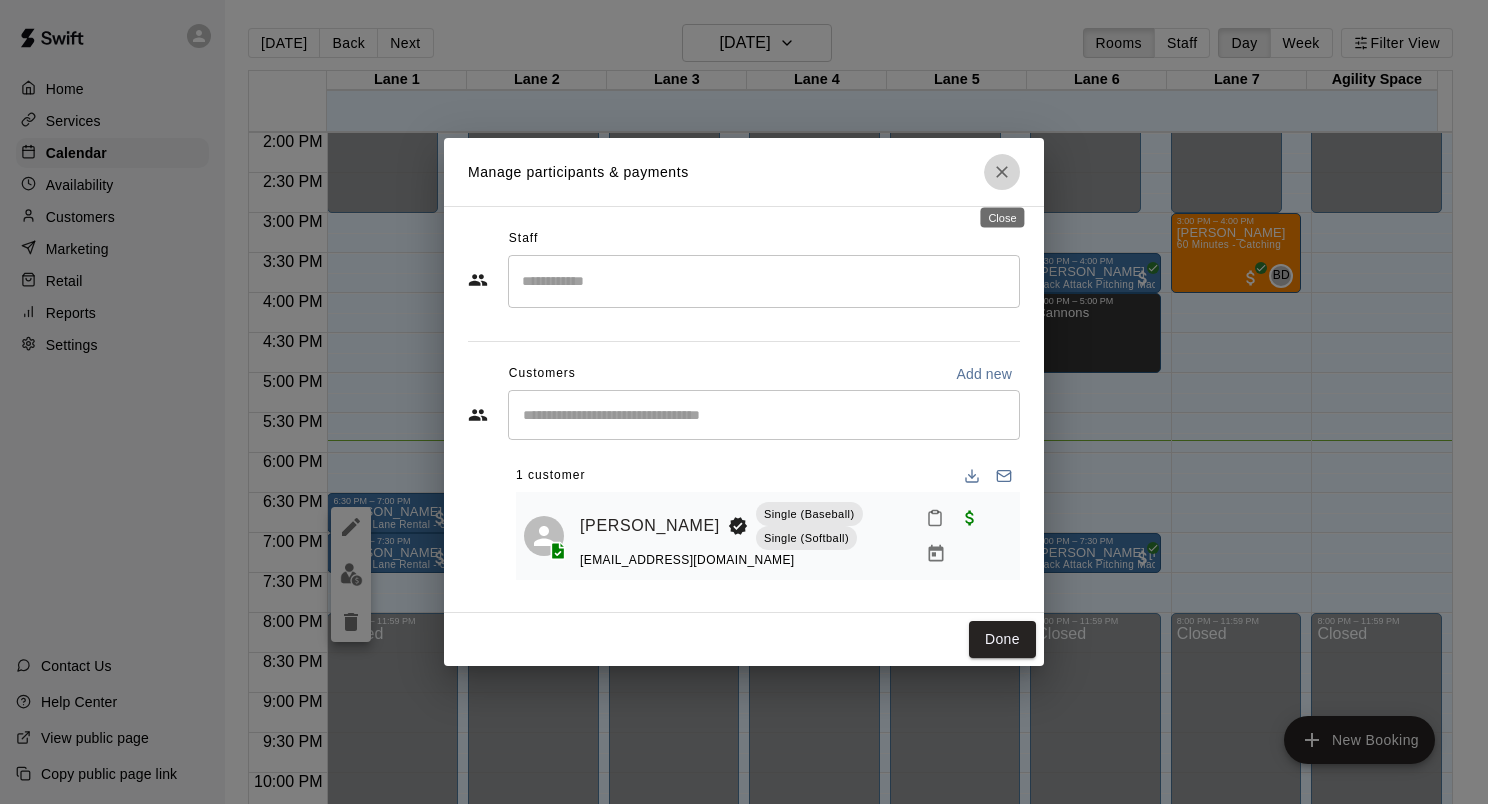 click 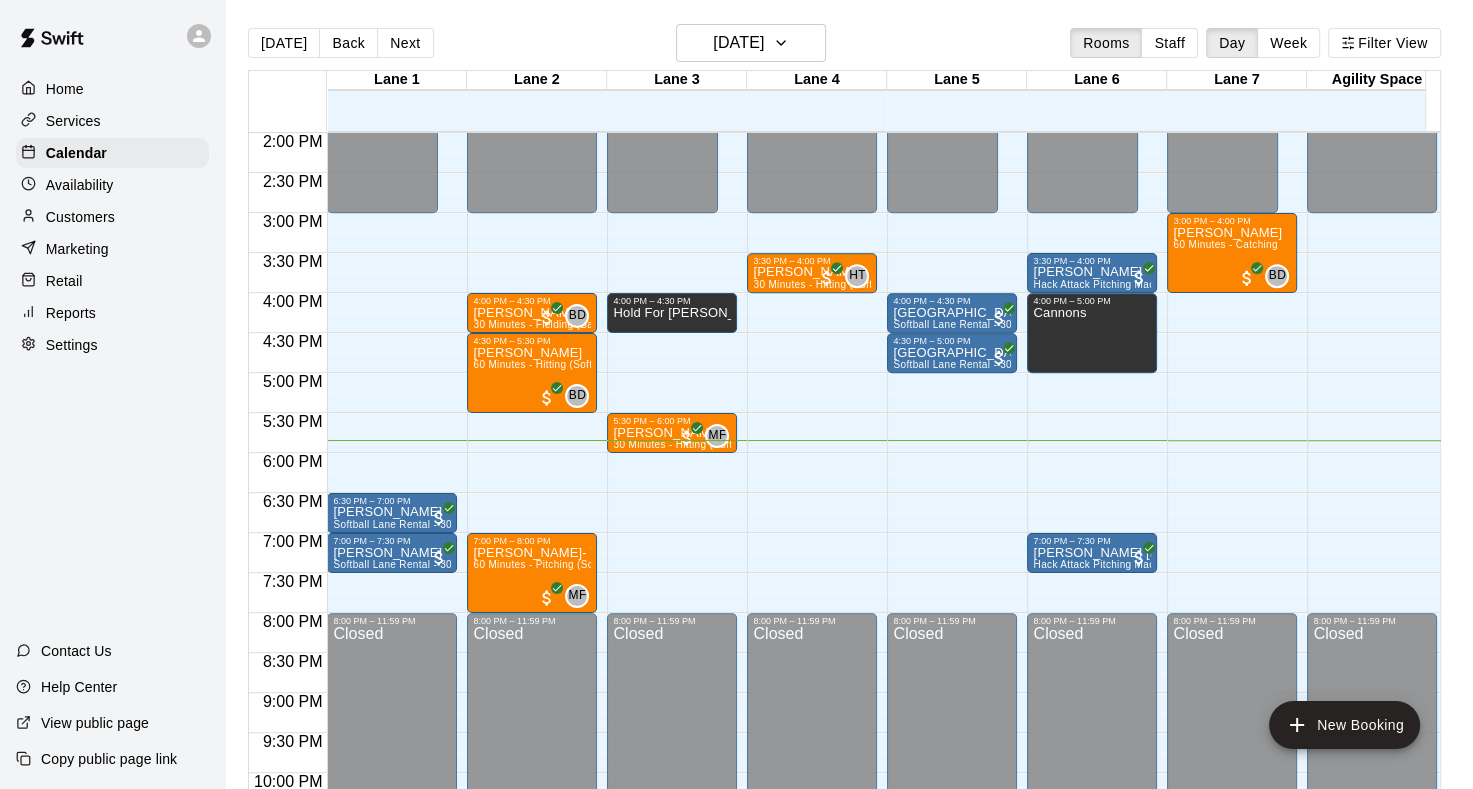 drag, startPoint x: 388, startPoint y: 514, endPoint x: 662, endPoint y: 494, distance: 274.72894 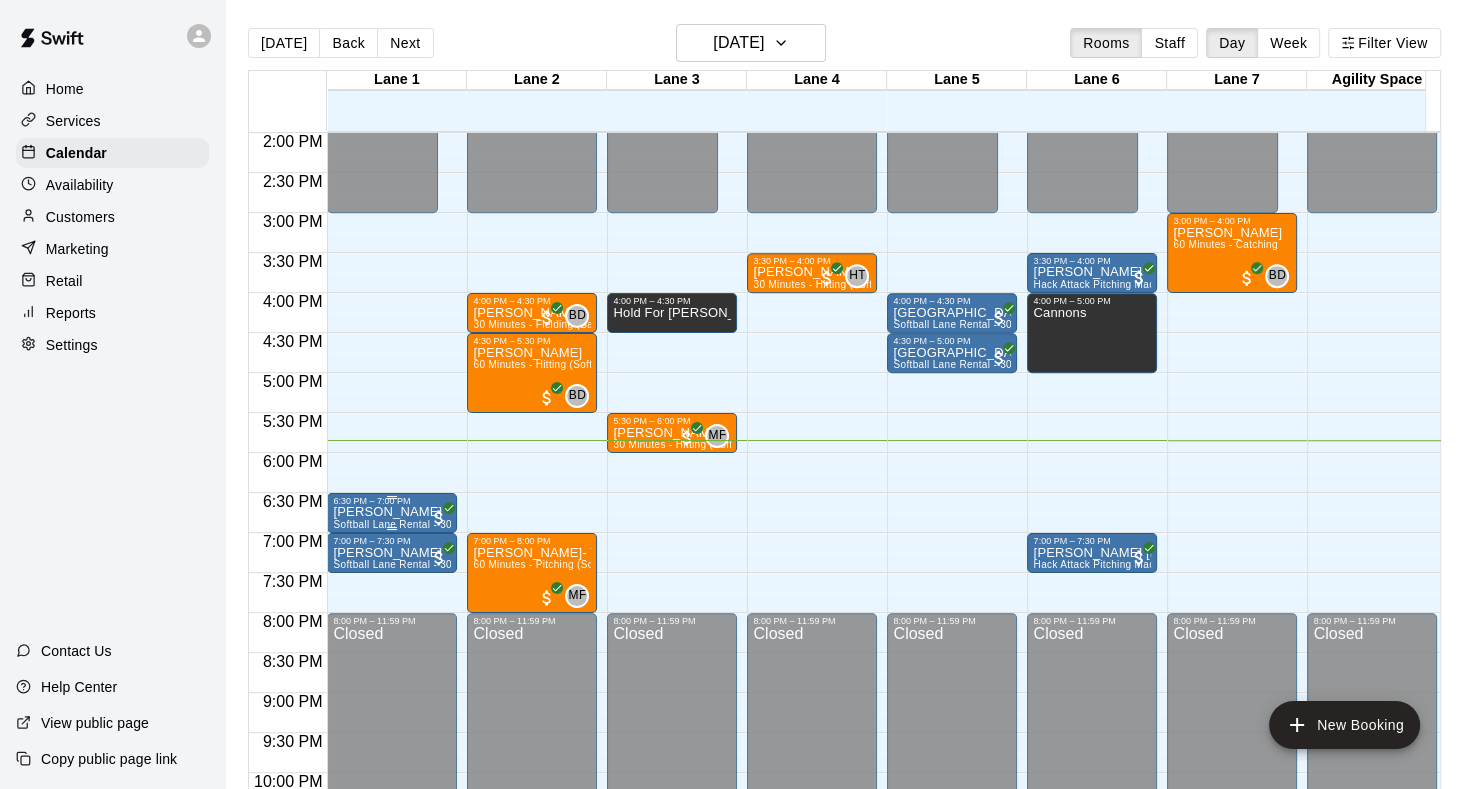 click on "[PERSON_NAME]" at bounding box center [392, 512] 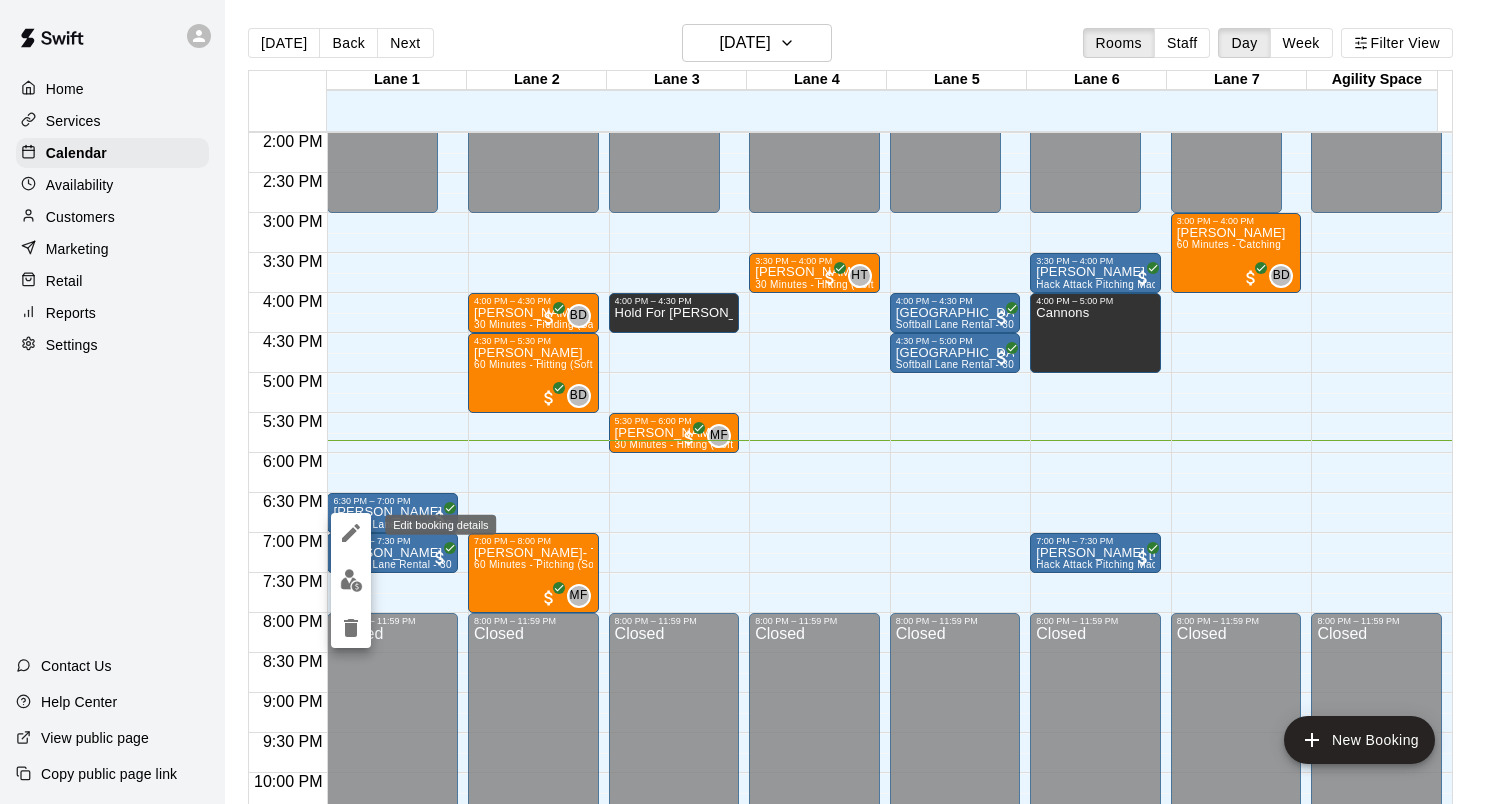 click 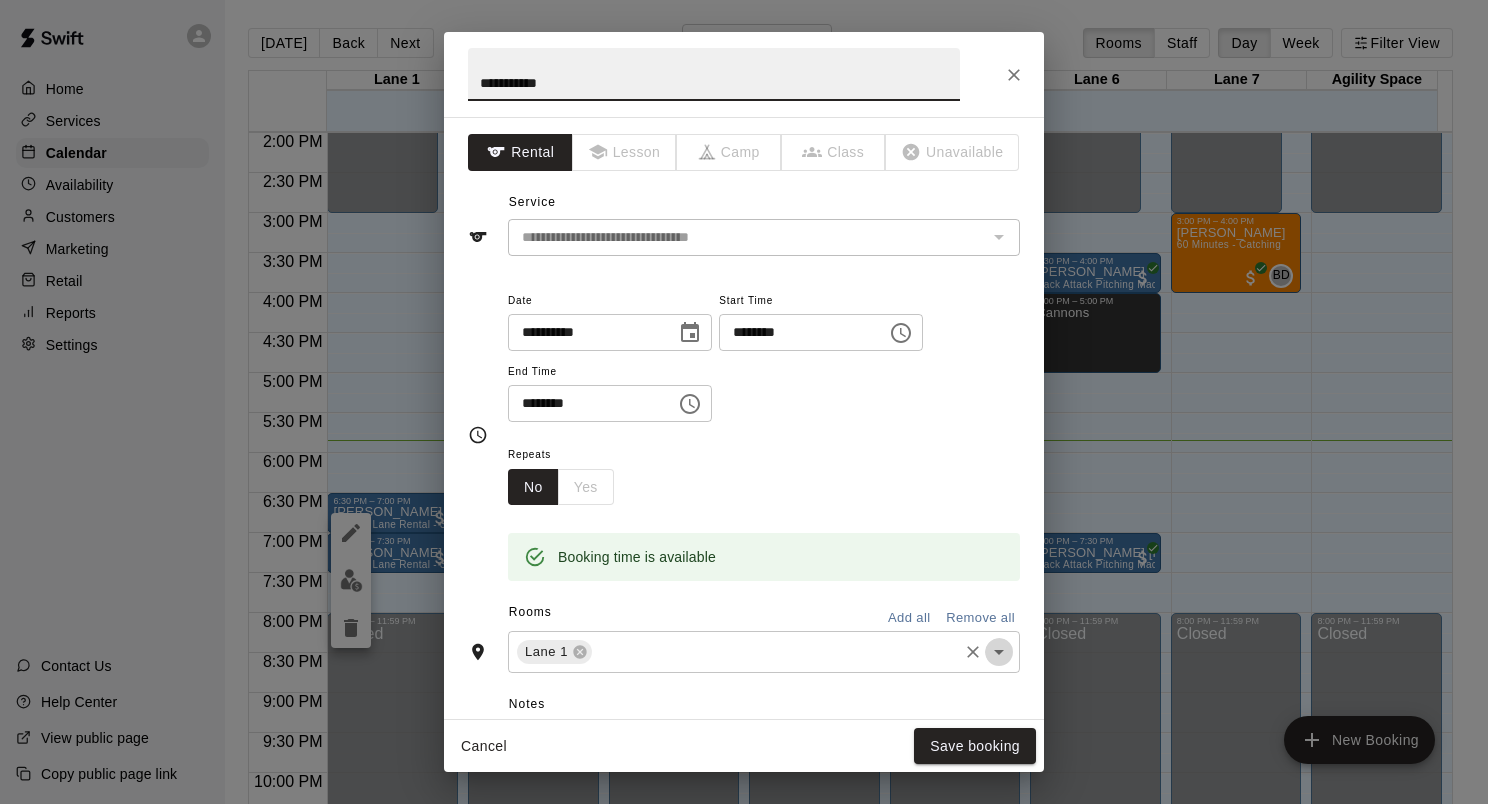 click 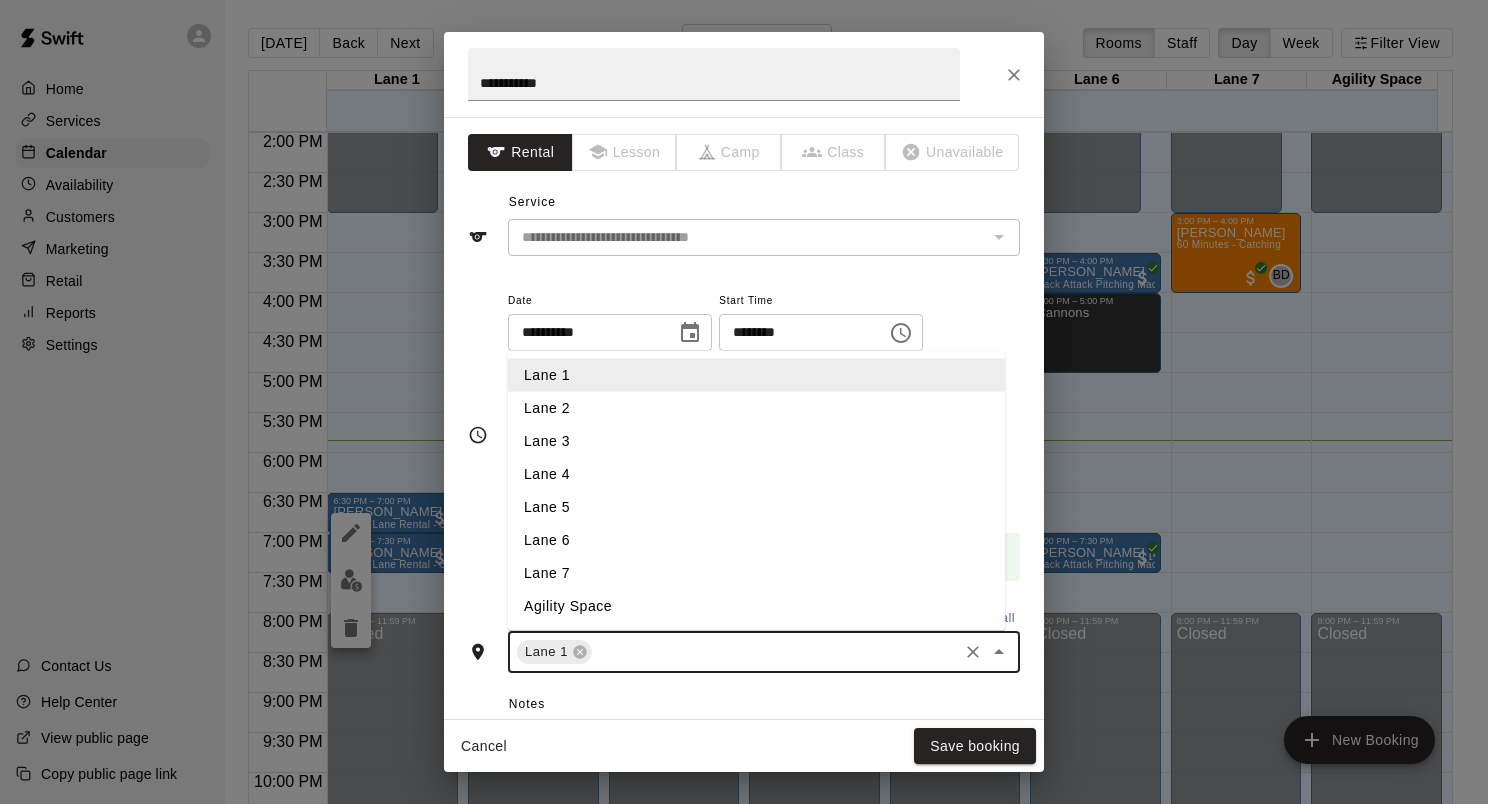 click on "Lane 4" at bounding box center [756, 474] 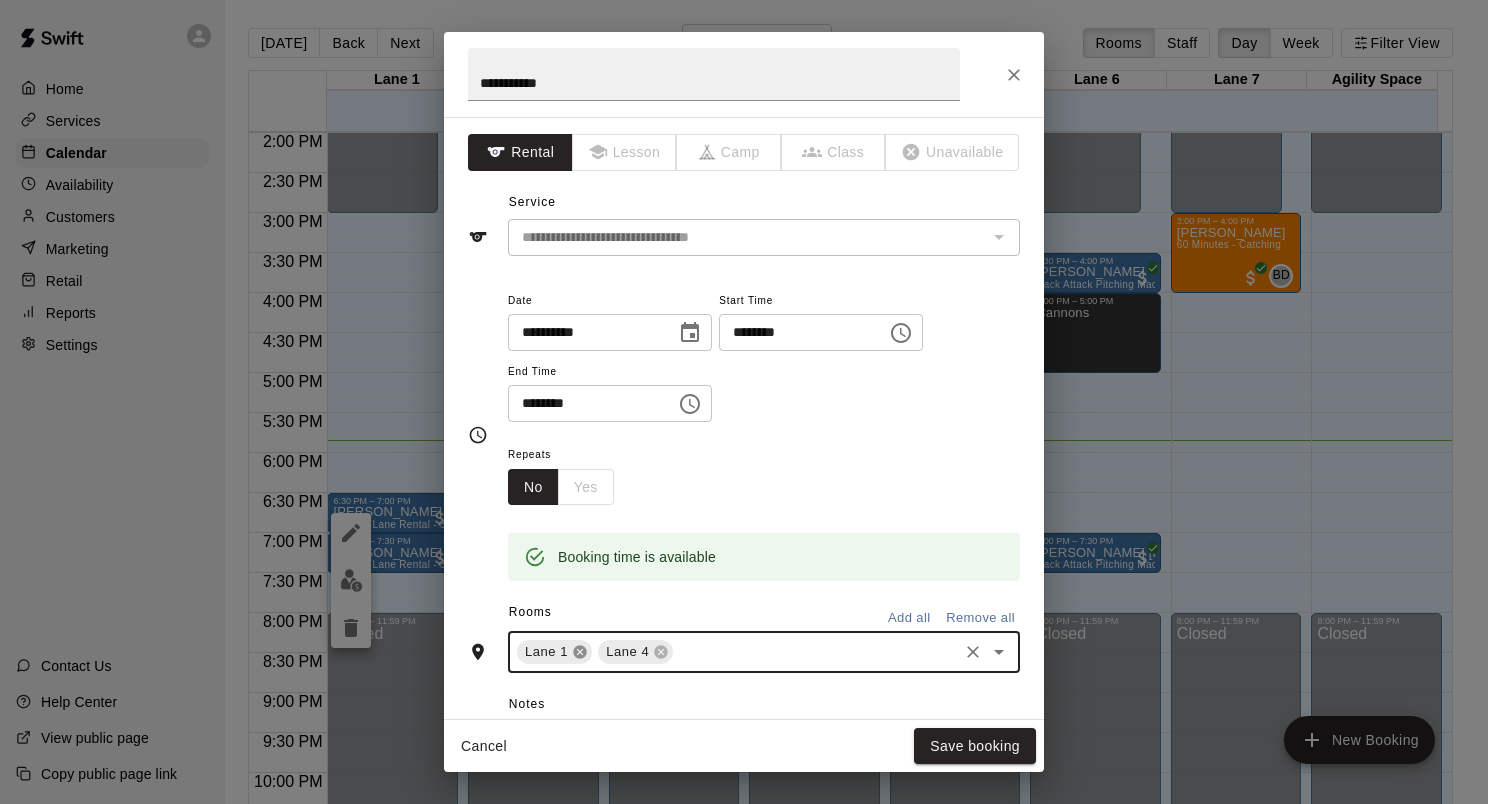 click 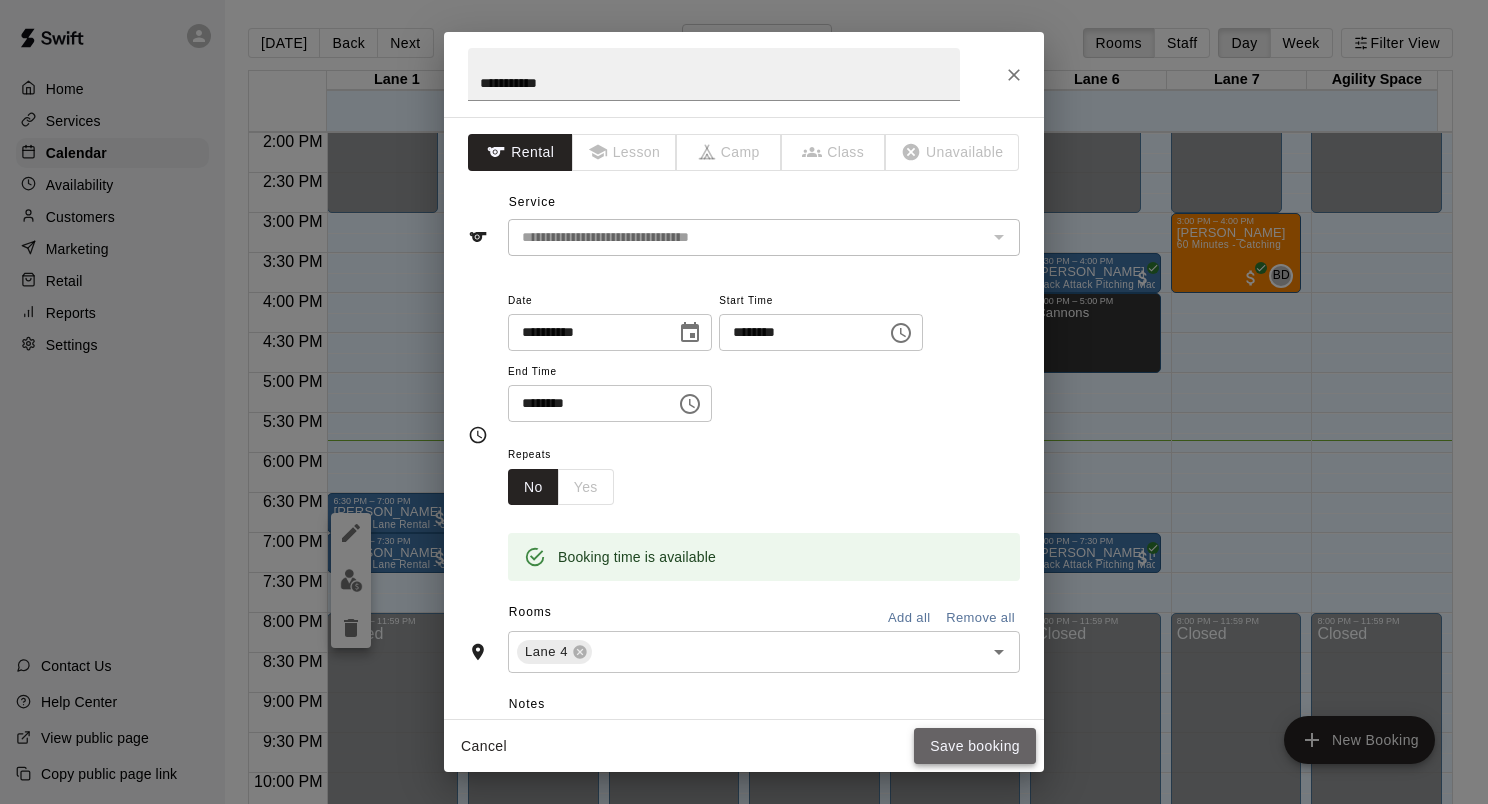 click on "Save booking" at bounding box center [975, 746] 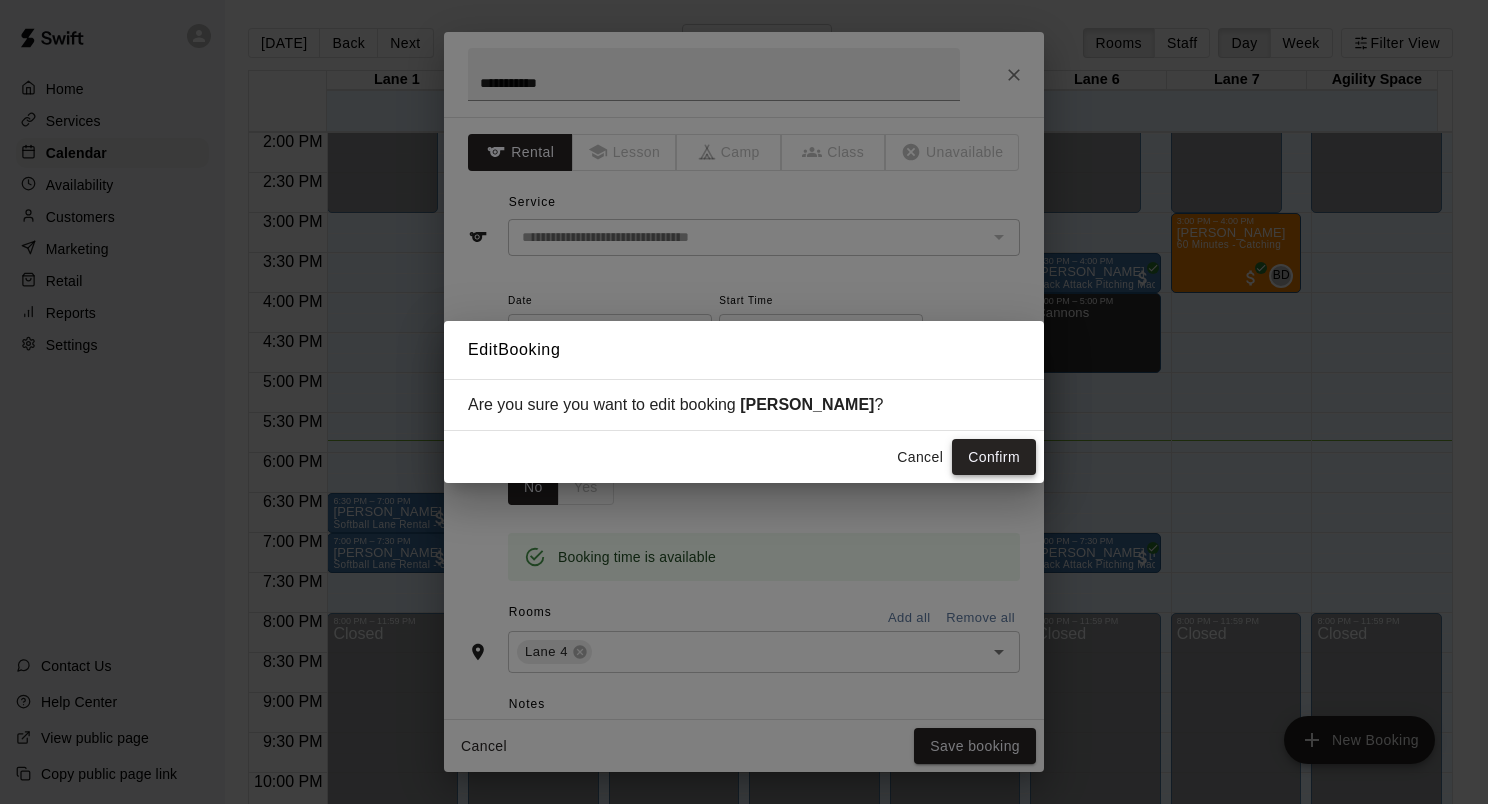 click on "Confirm" at bounding box center [994, 457] 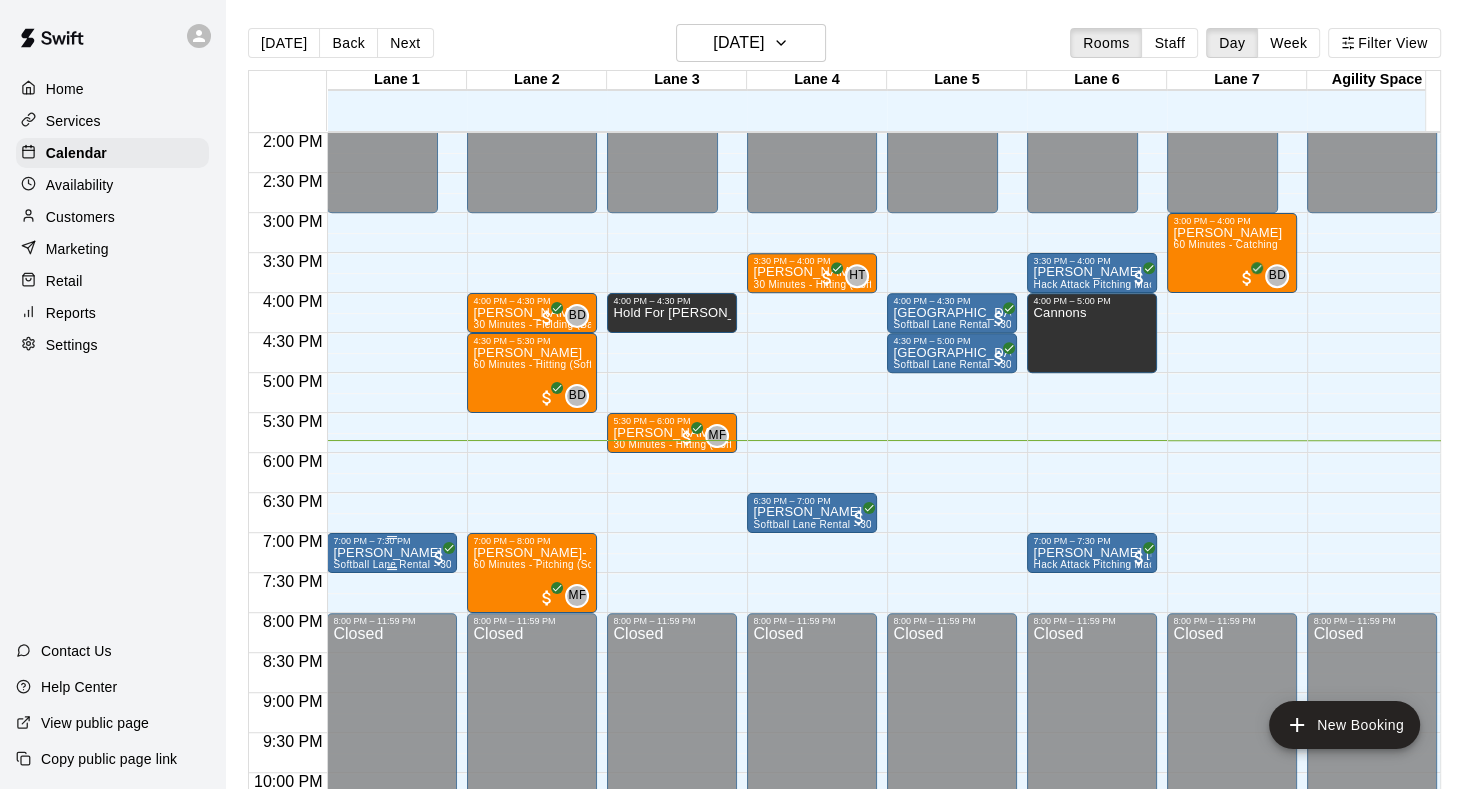 click on "[PERSON_NAME] Softball Lane Rental - 30 Minutes" at bounding box center (392, 940) 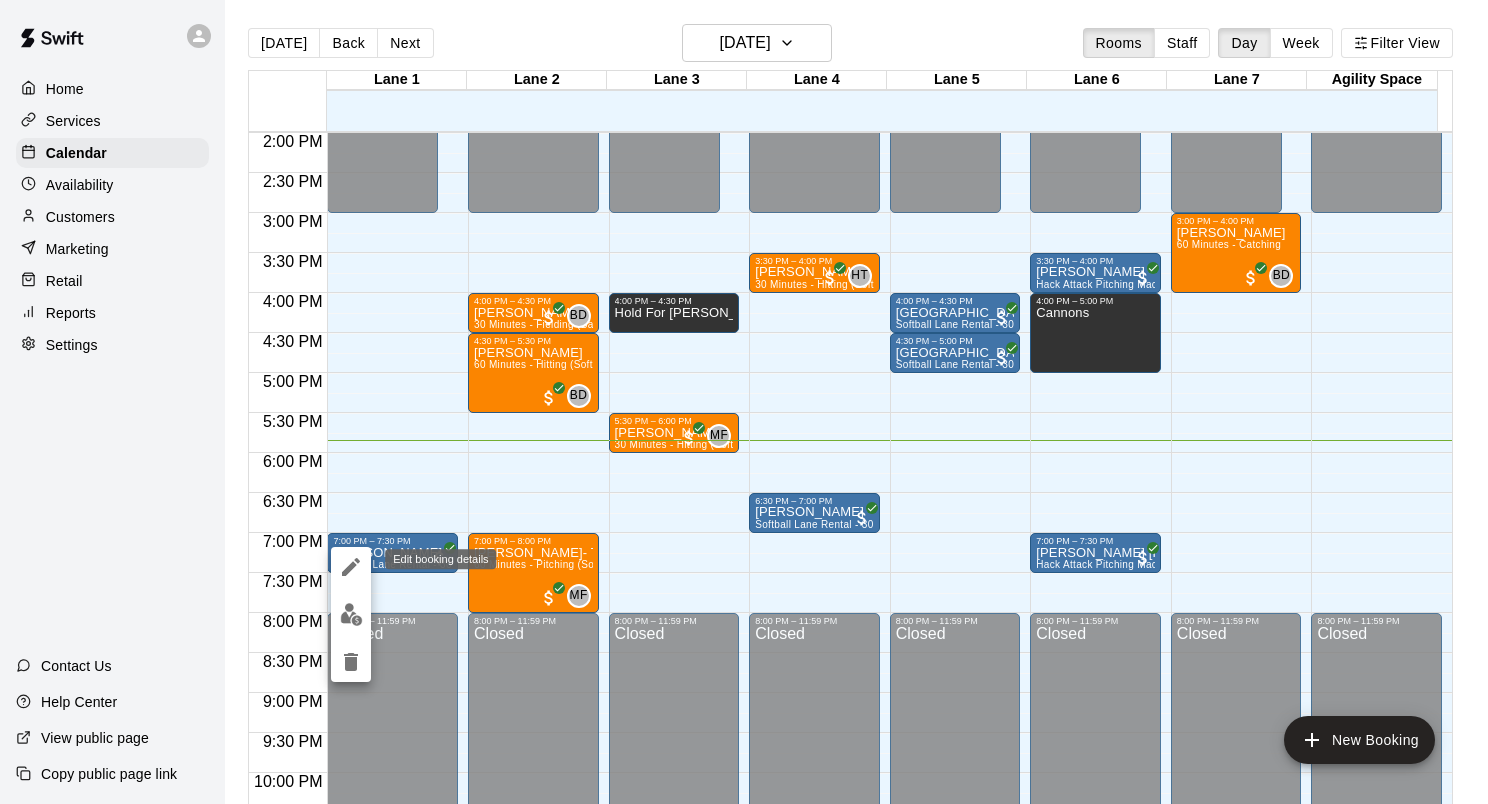 click 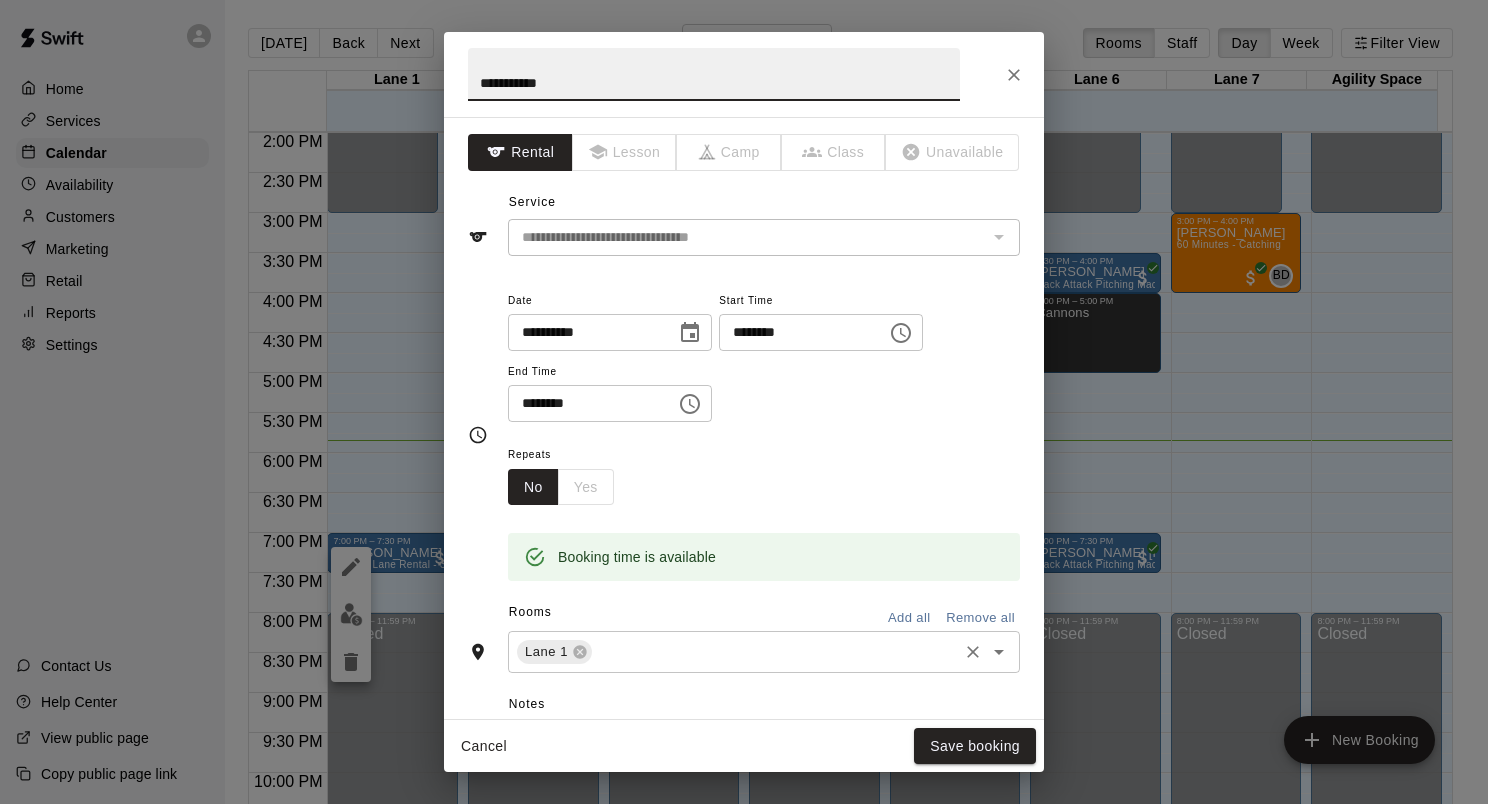 click 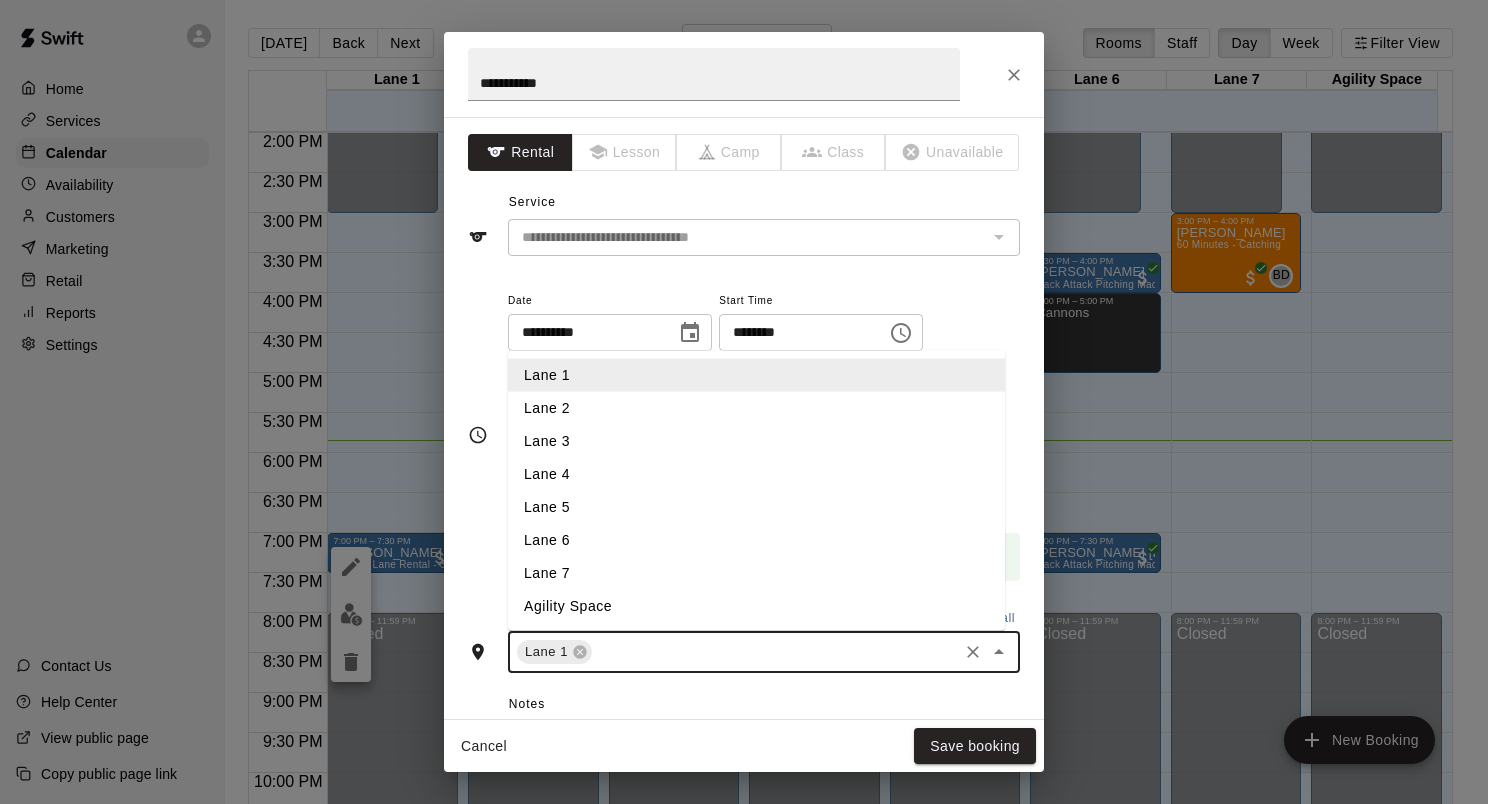 click on "Lane 4" at bounding box center [756, 474] 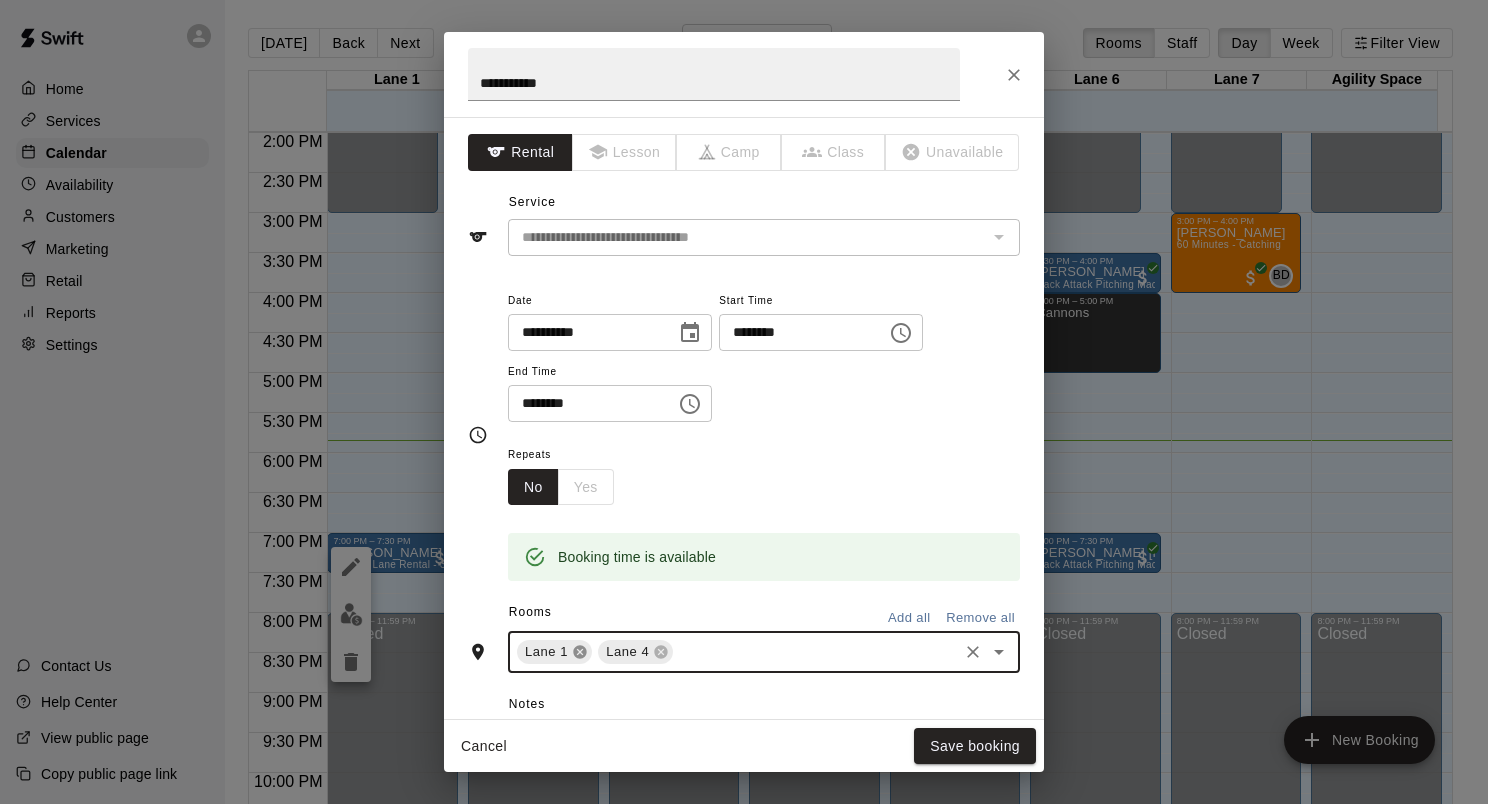 click 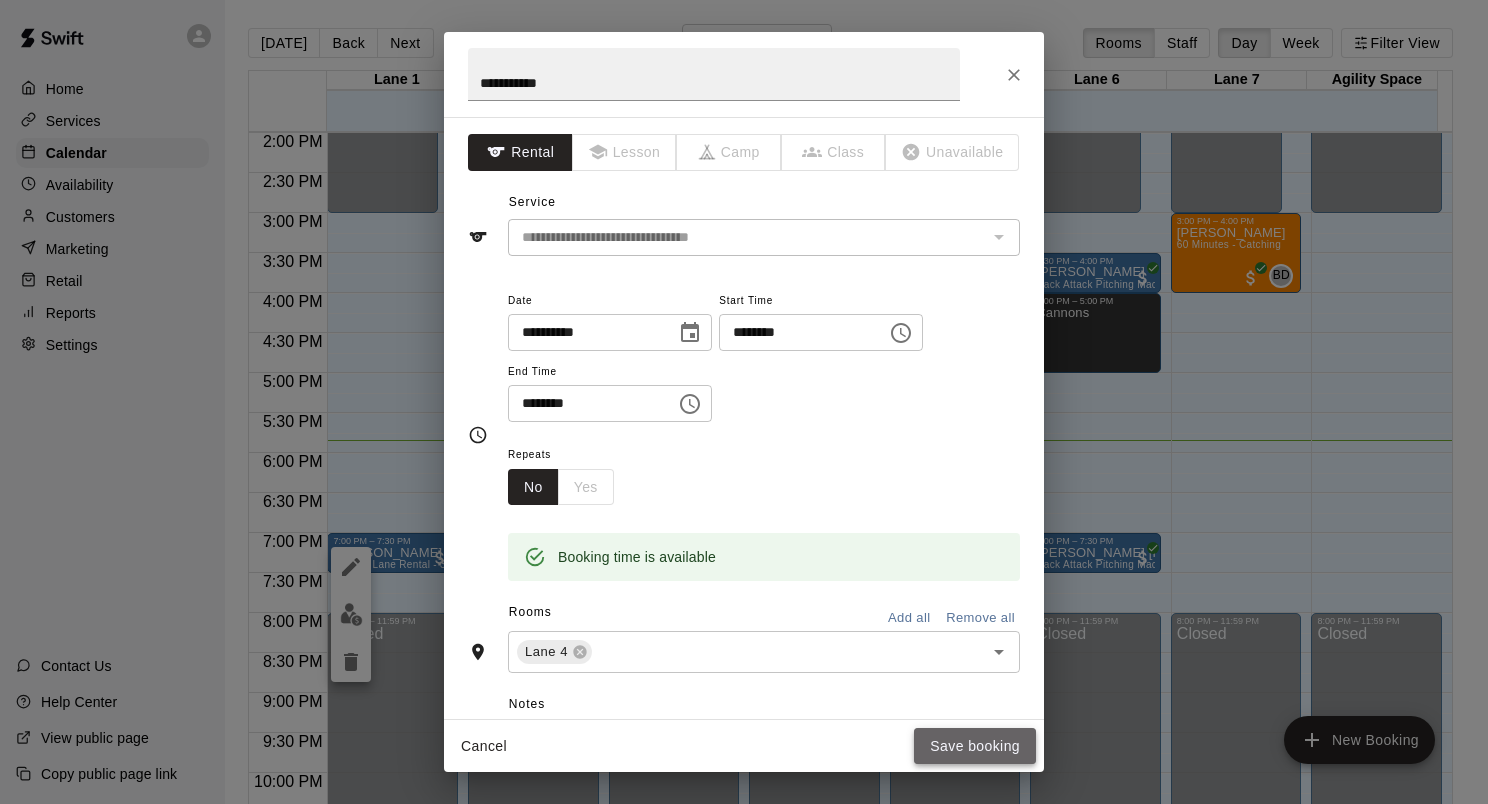 click on "Save booking" at bounding box center [975, 746] 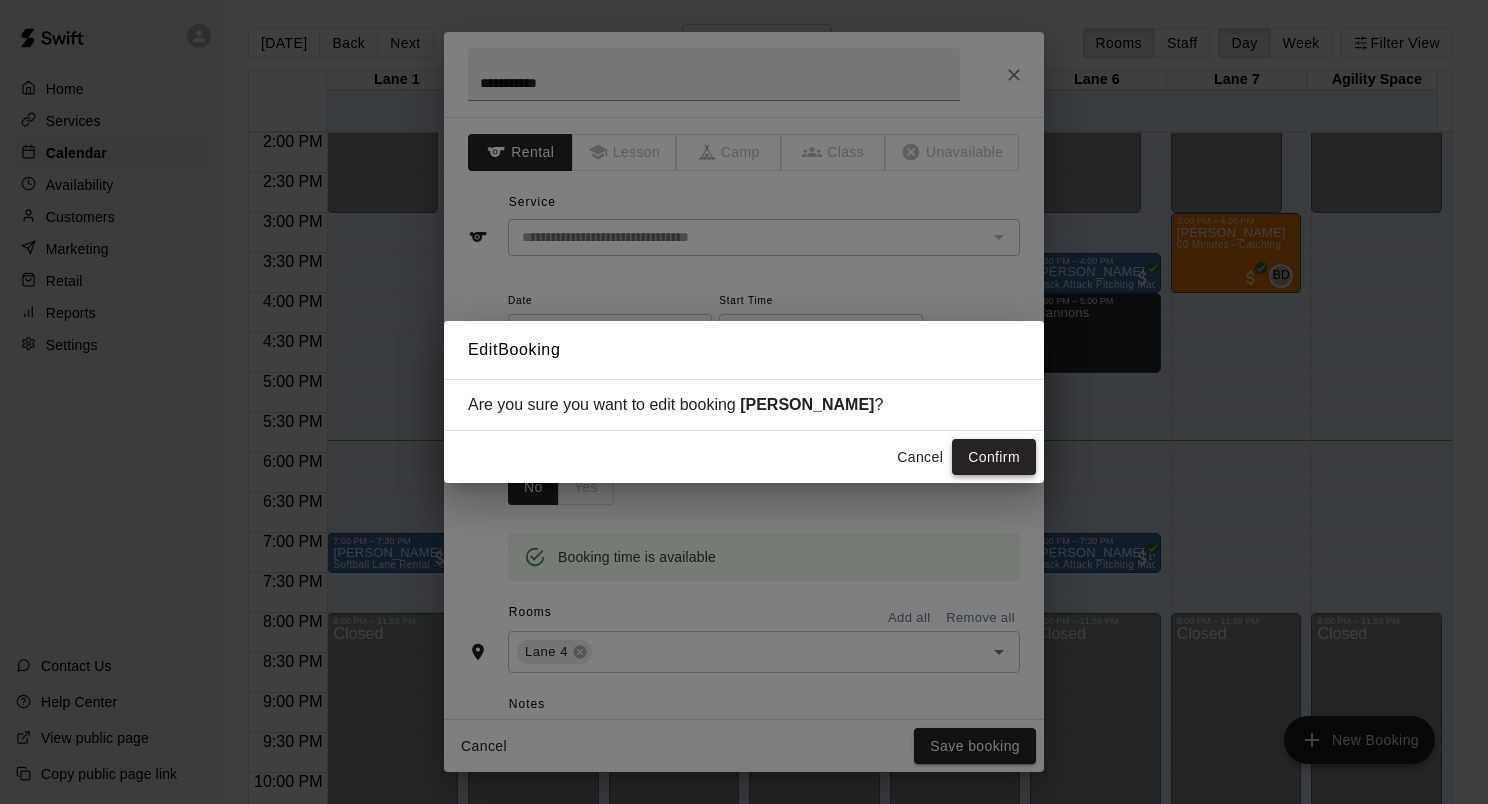 click on "Confirm" at bounding box center (994, 457) 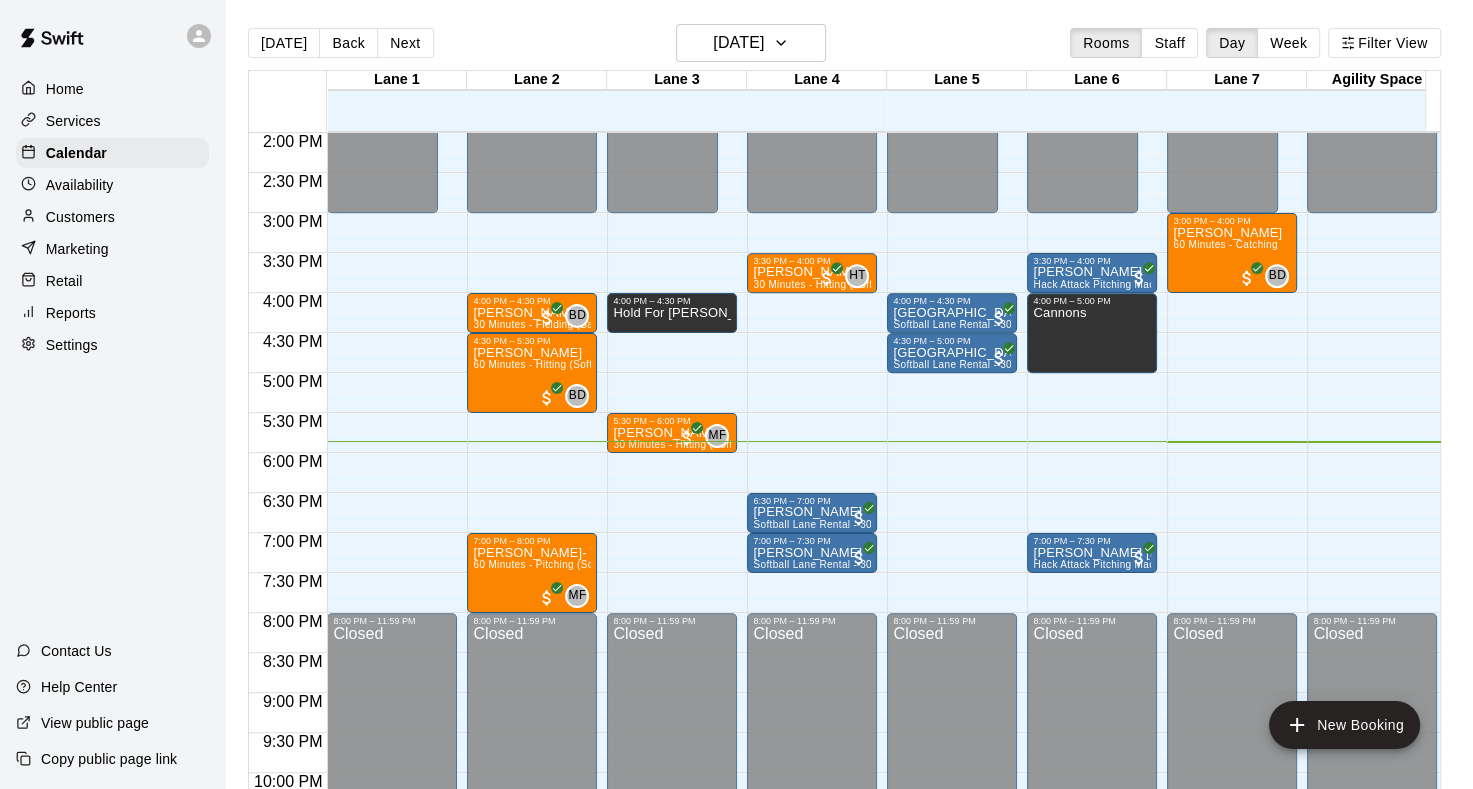 click on "Reports" at bounding box center (71, 313) 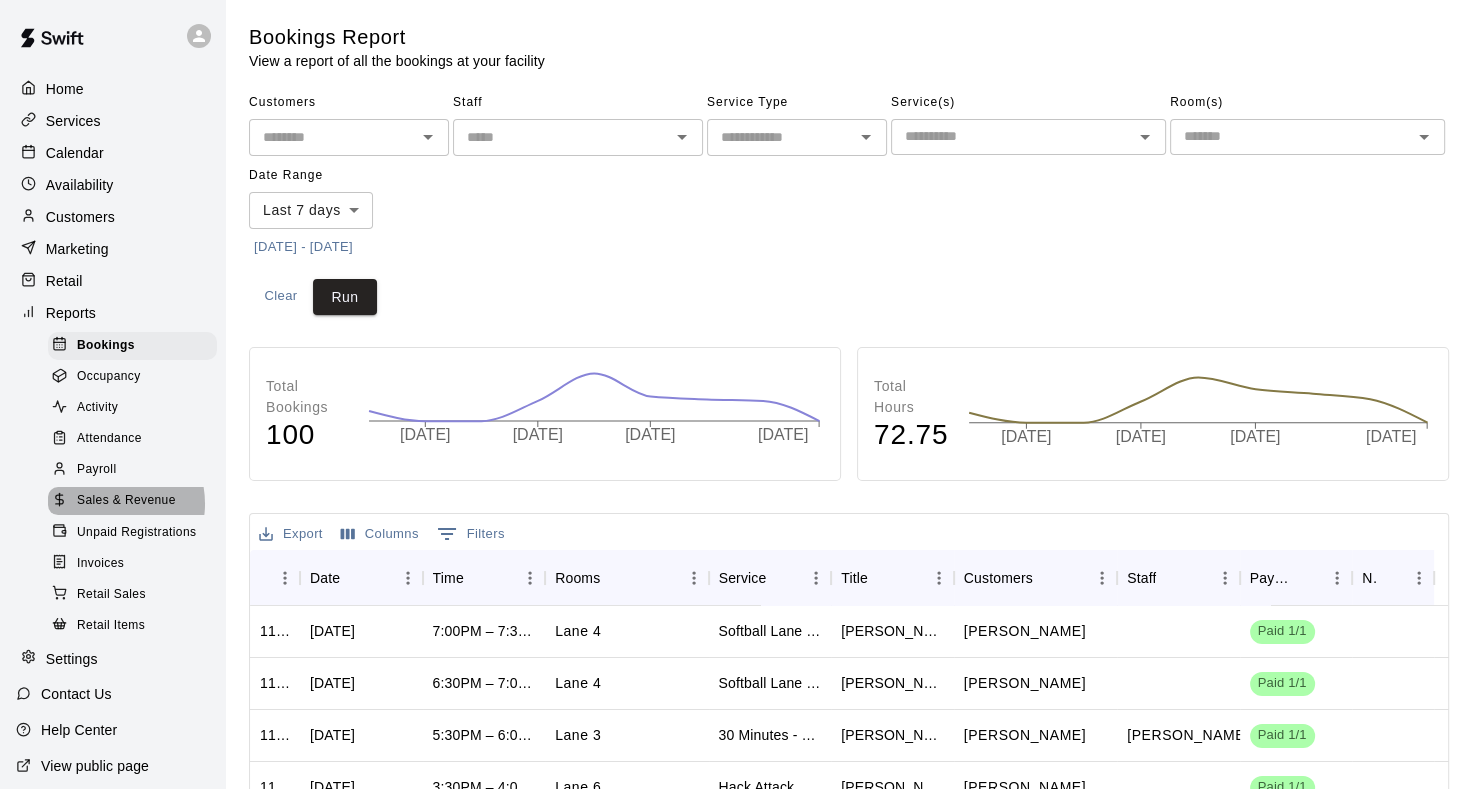 click on "Sales & Revenue" at bounding box center [126, 501] 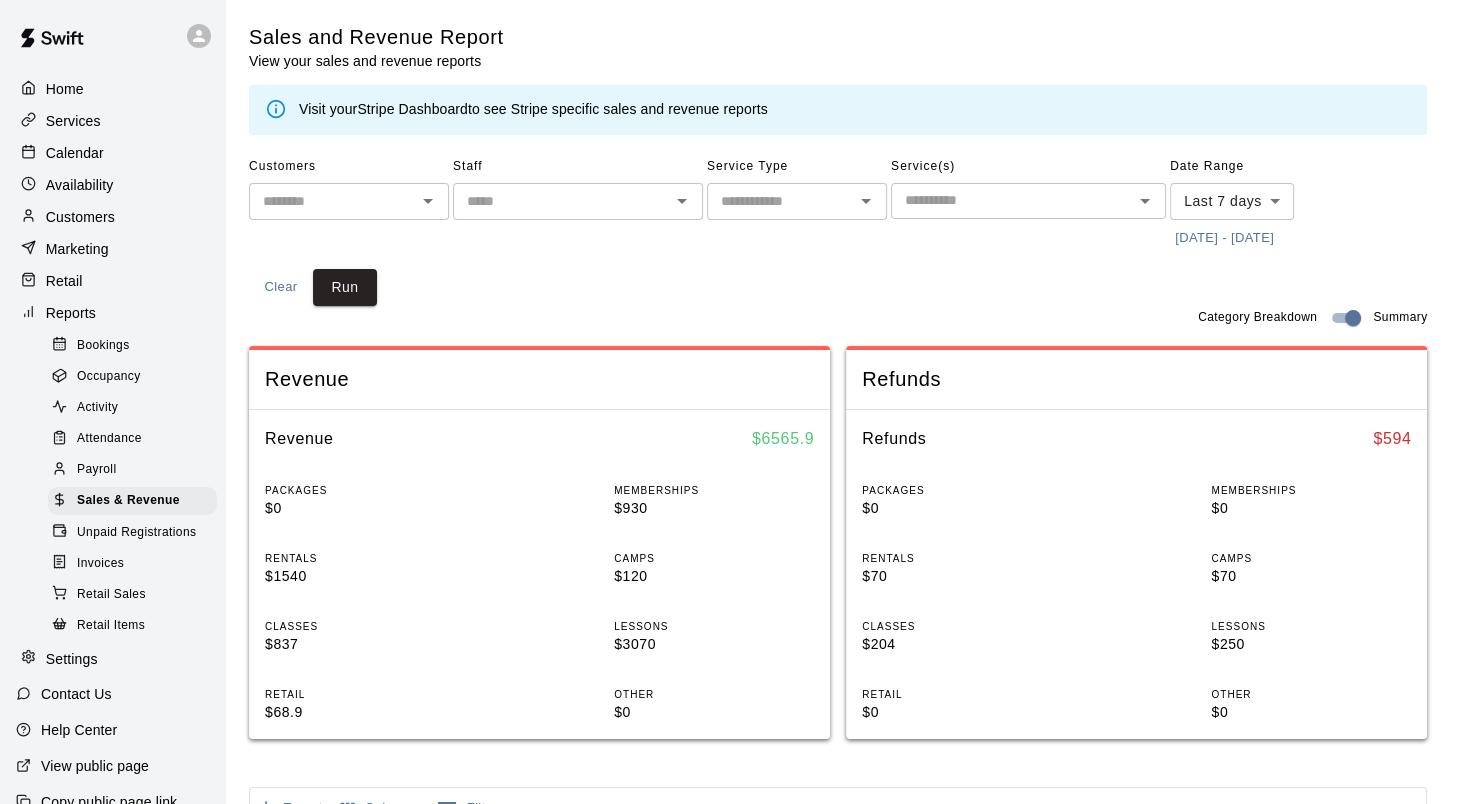 click on "Home Services Calendar Availability Customers Marketing Retail Reports Bookings Occupancy Activity Attendance Payroll Sales & Revenue Unpaid Registrations Invoices Retail Sales Retail Items Settings Contact Us Help Center View public page Copy public page link Sales and Revenue Report View your sales and revenue reports Visit your  Stripe Dashboard  to see Stripe specific sales and revenue reports Customers ​ Staff ​ Service Type ​ Service(s) ​ Date Range Last 7 days **** ​ [DATE] - [DATE] Clear Run Category Breakdown Summary   Revenue Revenue $ 6565.9 PACKAGES $0 MEMBERSHIPS $930 RENTALS $1540 CAMPS $120 CLASSES $837 LESSONS $3070 RETAIL $68.9 OTHER $0   Refunds Refunds $ 594 PACKAGES $0 MEMBERSHIPS $0 RENTALS $70 CAMPS $70 CLASSES $204 LESSONS $250 RETAIL $0 OTHER $0 Export Columns 0 Filters InvoiceId Date Service Name Revenue Category Payment Method Type Stripe Payment Id Coupon Status Subtotal 693432 [DATE] 5:47 PM Softball Lane Rental - 30 Minutes [PERSON_NAME] Rentals CREDIT CHARGE" at bounding box center [736, 747] 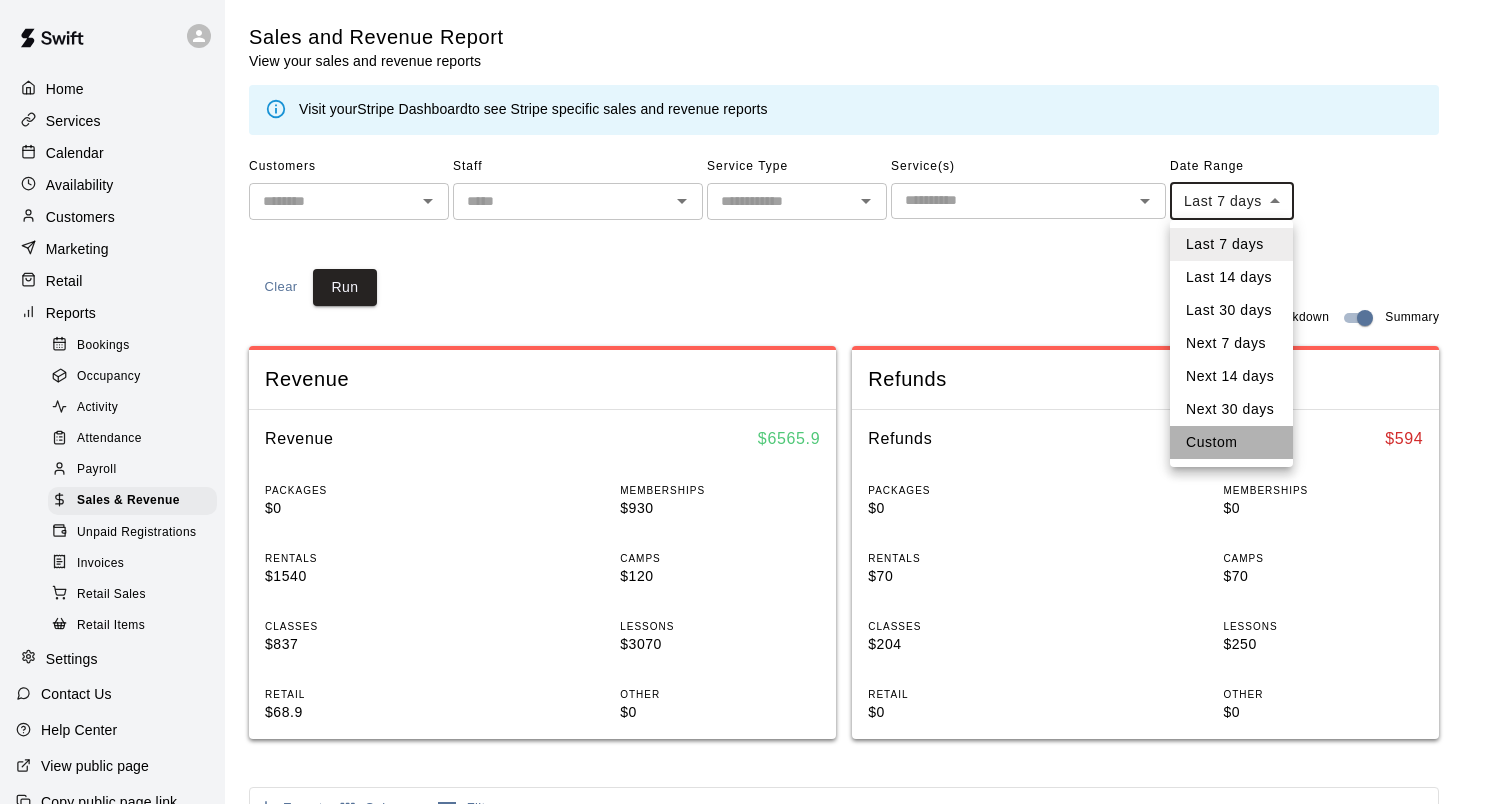 click on "Custom" at bounding box center [1231, 442] 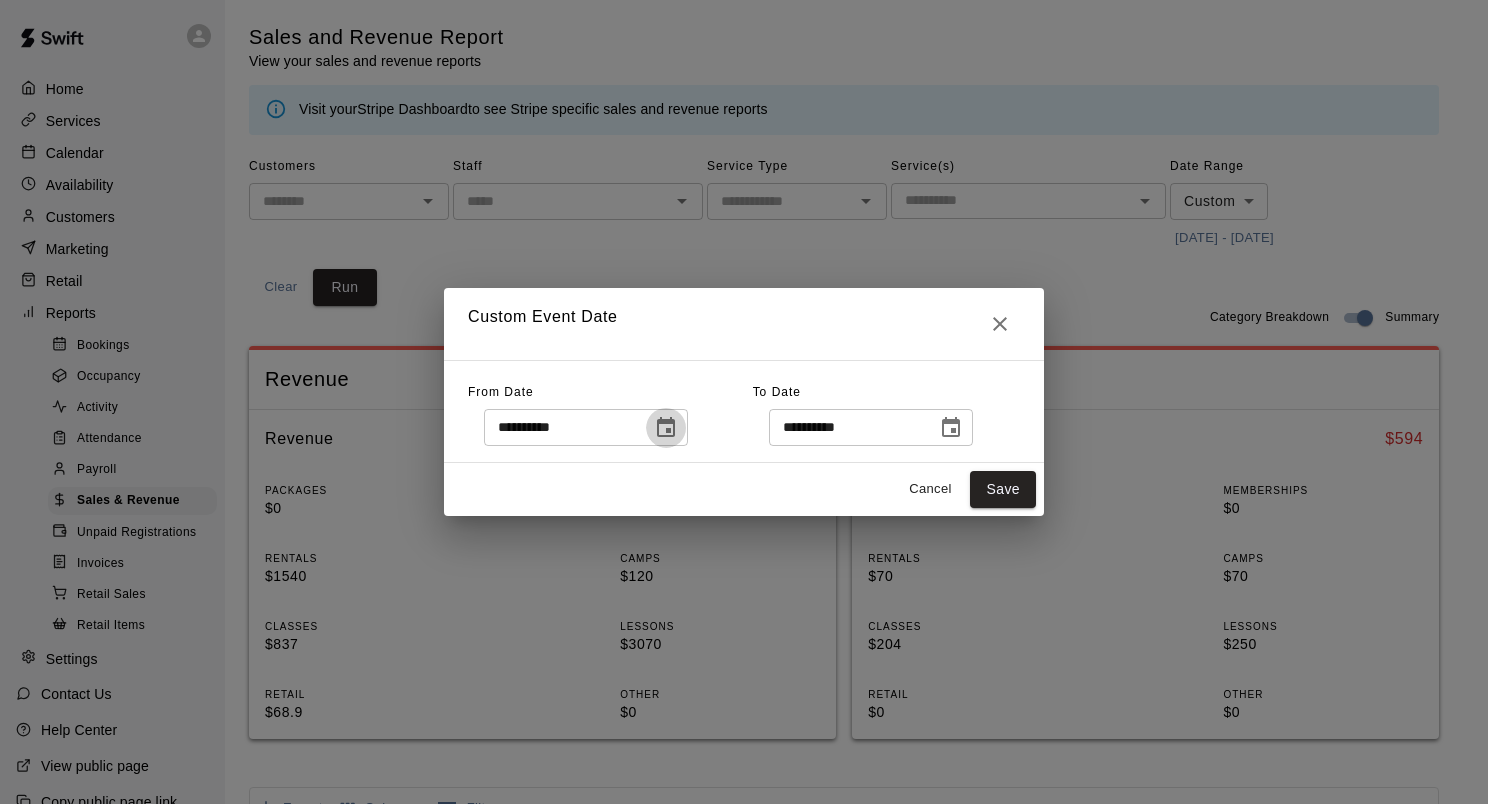 click 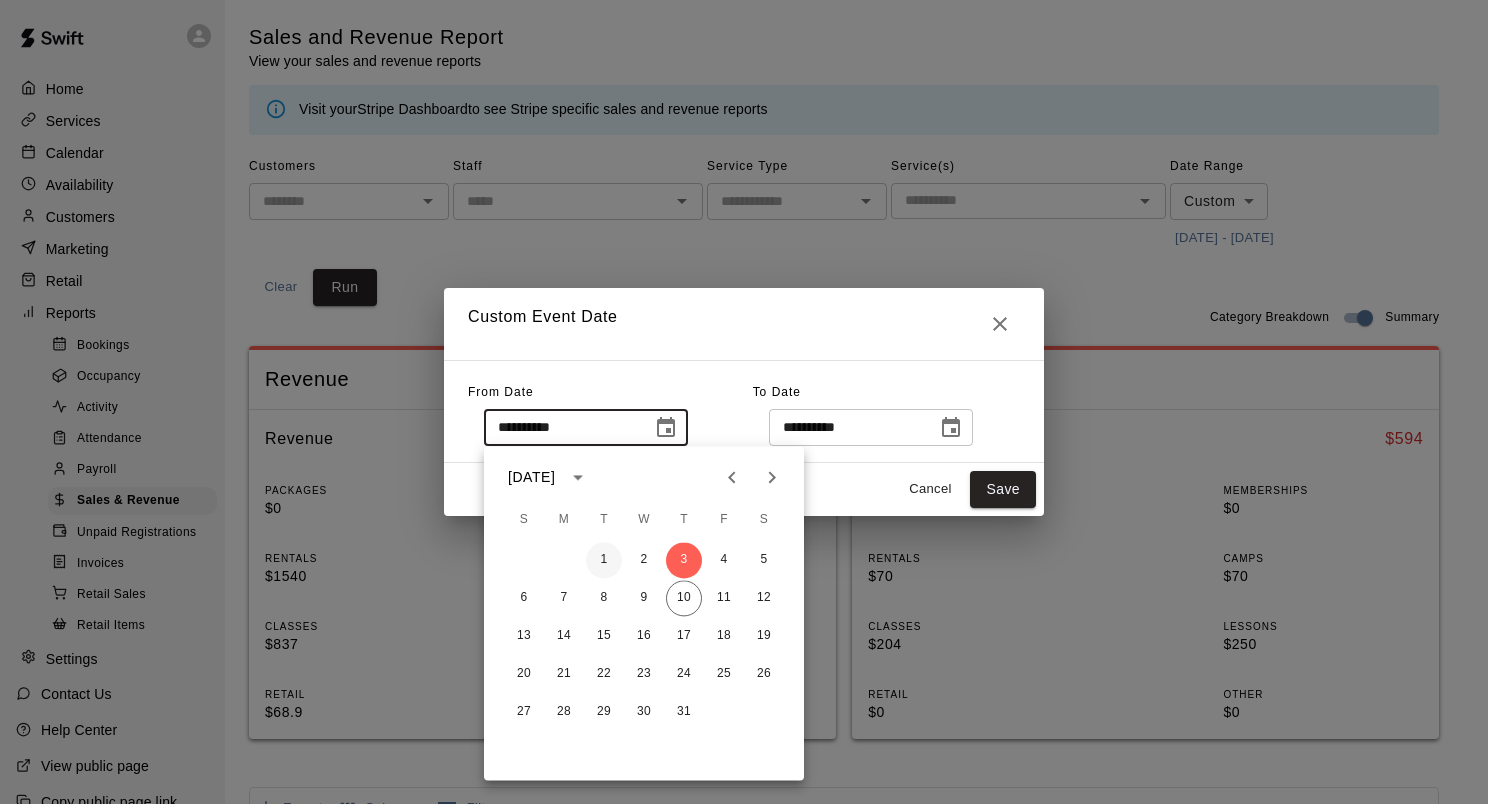 click on "1" at bounding box center (604, 560) 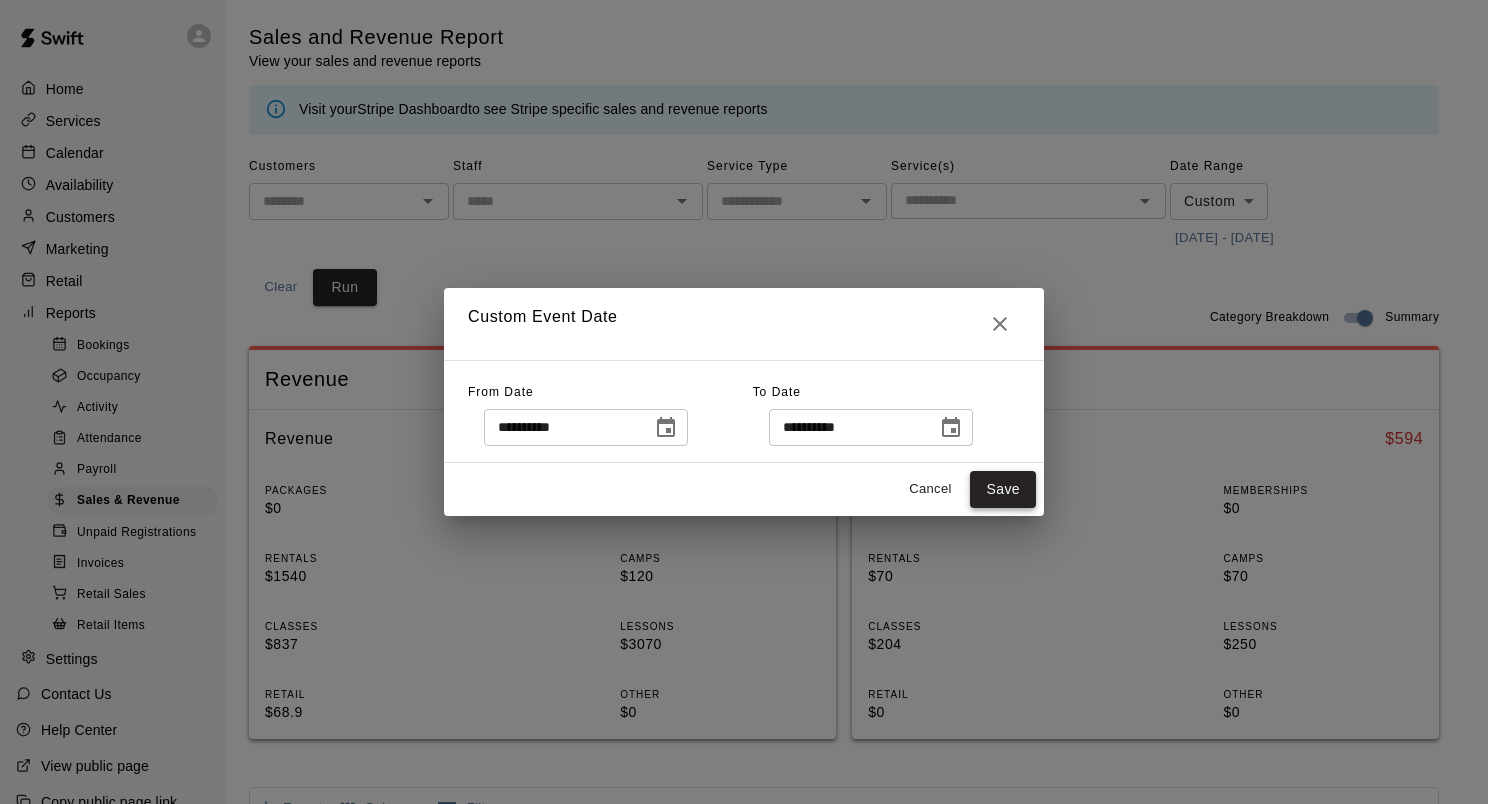 click on "Save" at bounding box center [1003, 489] 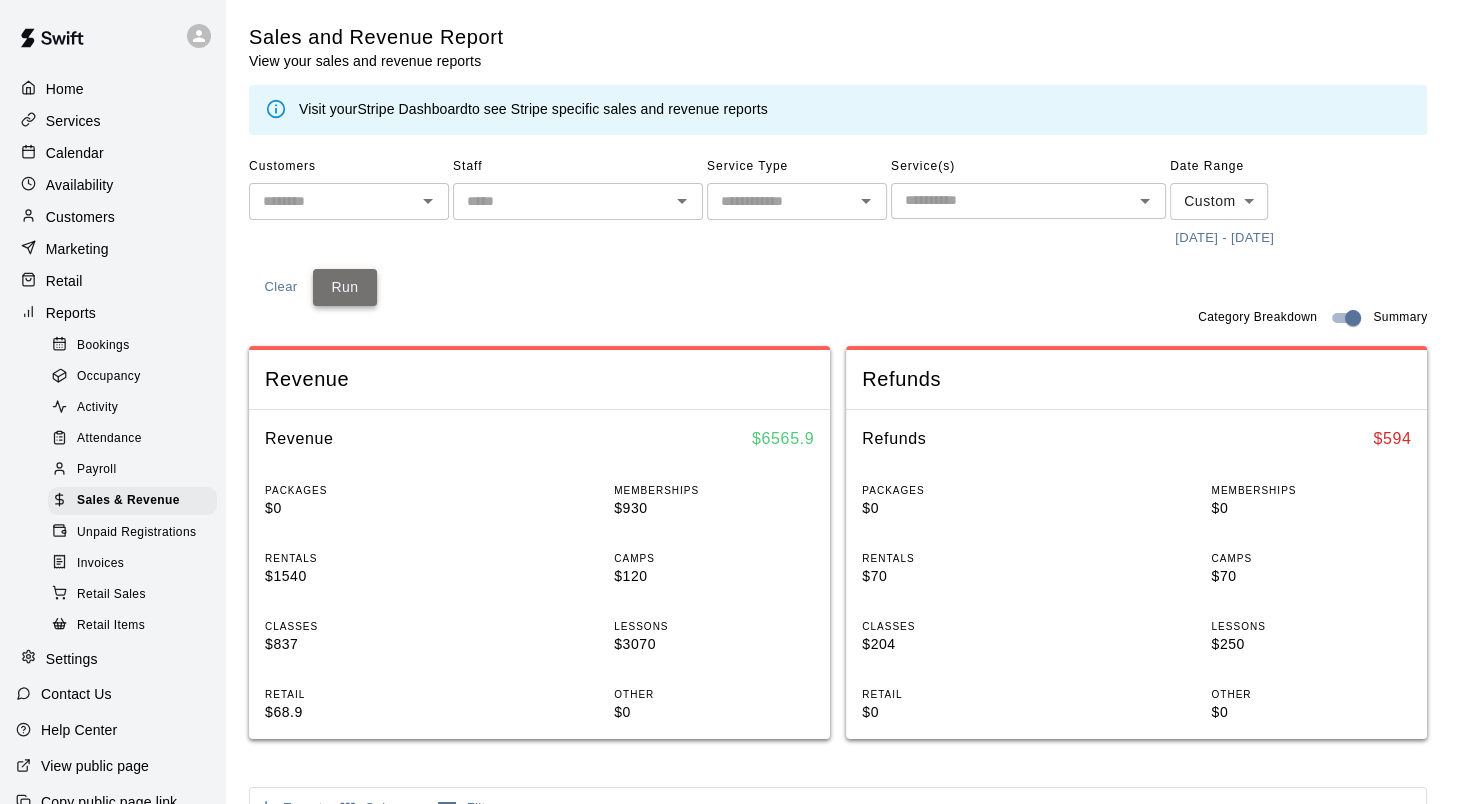 click on "Run" at bounding box center [345, 287] 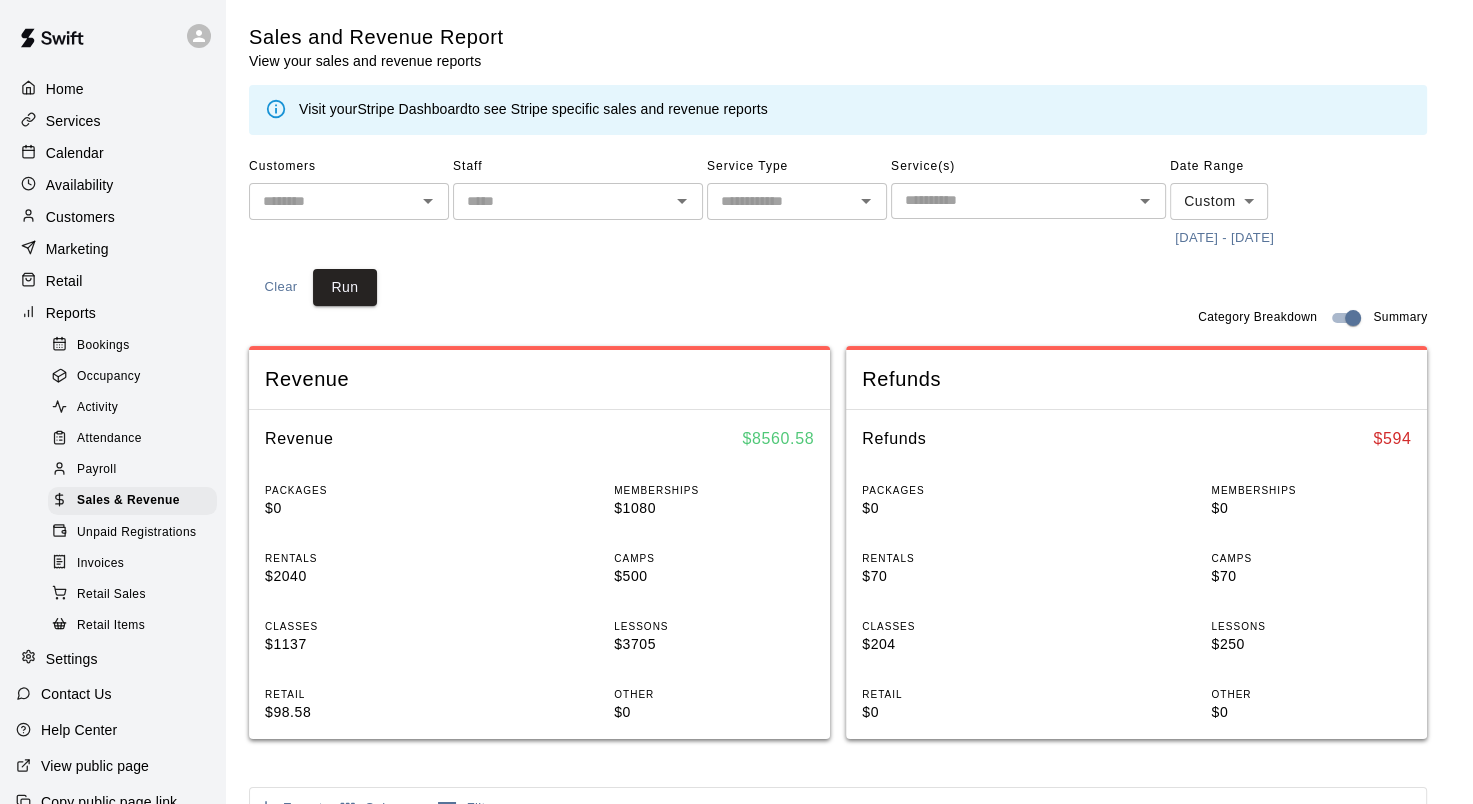 click on "Calendar" at bounding box center (75, 153) 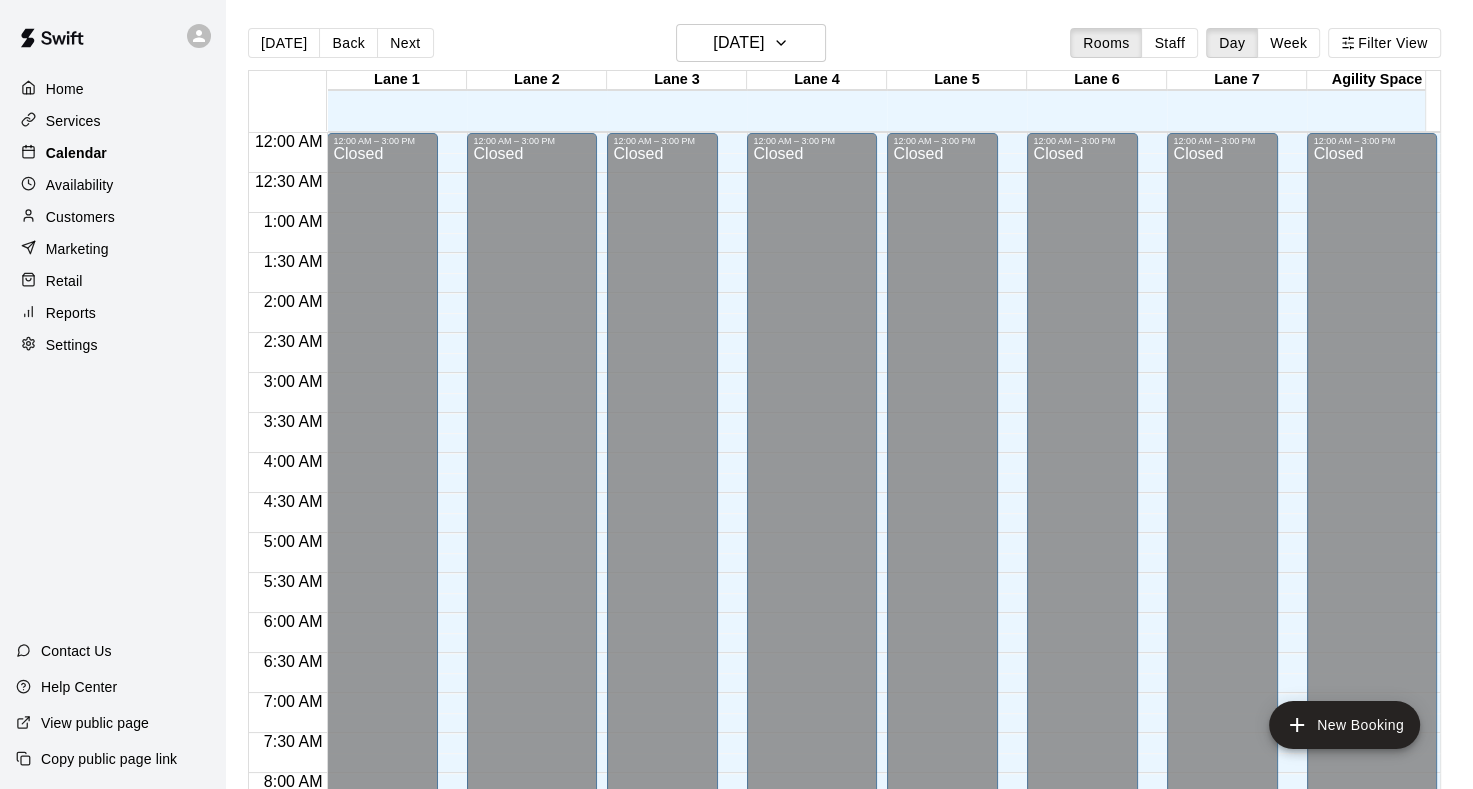 scroll, scrollTop: 1164, scrollLeft: 0, axis: vertical 